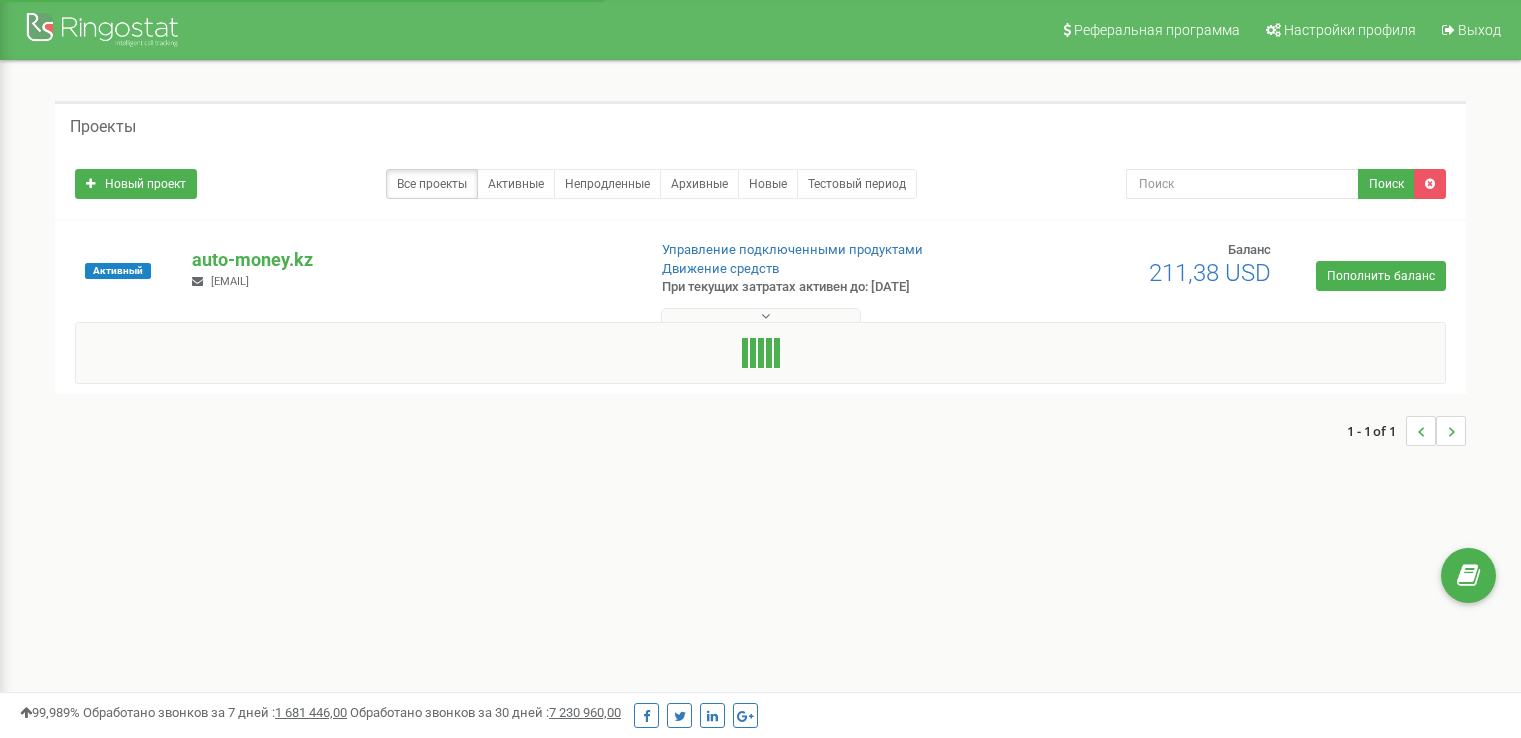 scroll, scrollTop: 0, scrollLeft: 0, axis: both 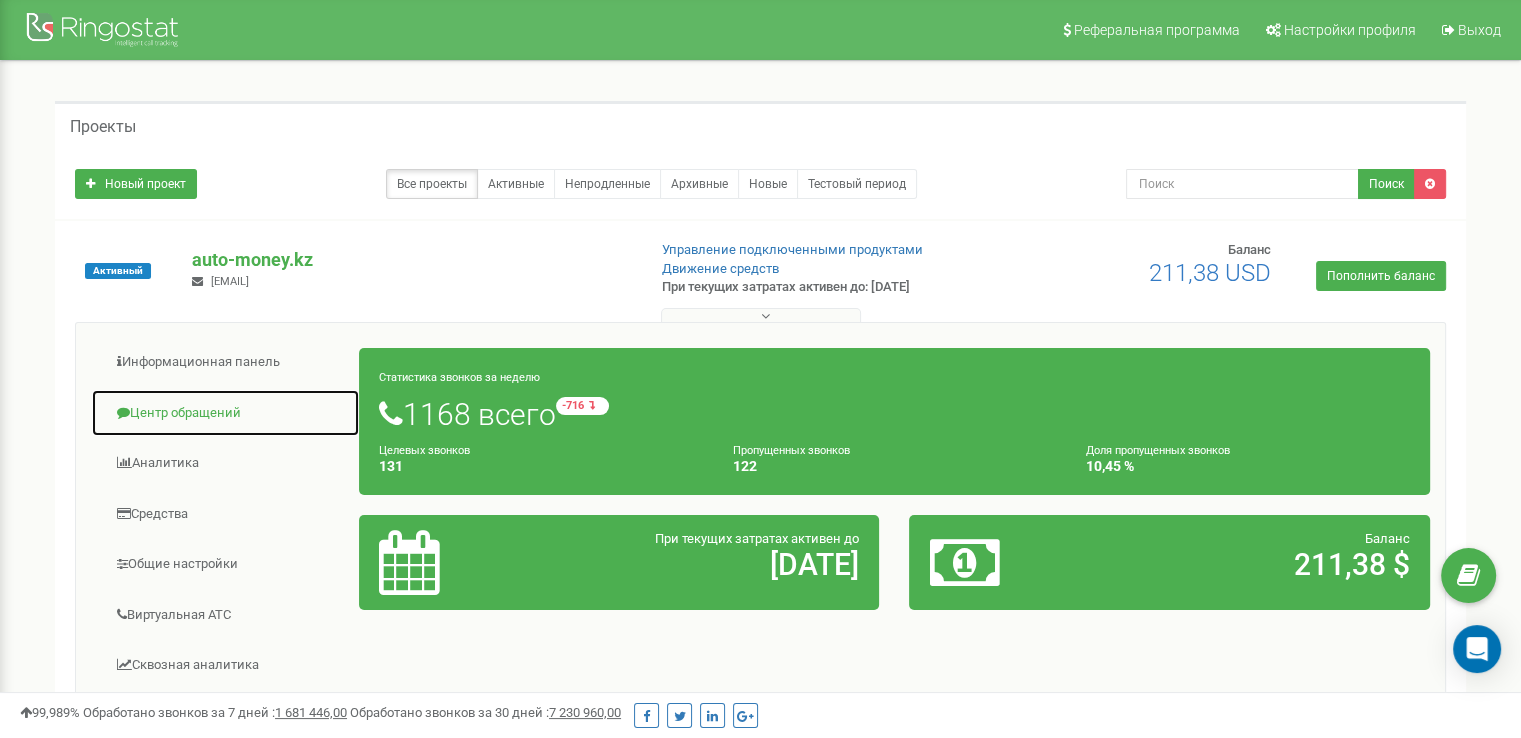 click on "Центр обращений" at bounding box center (225, 413) 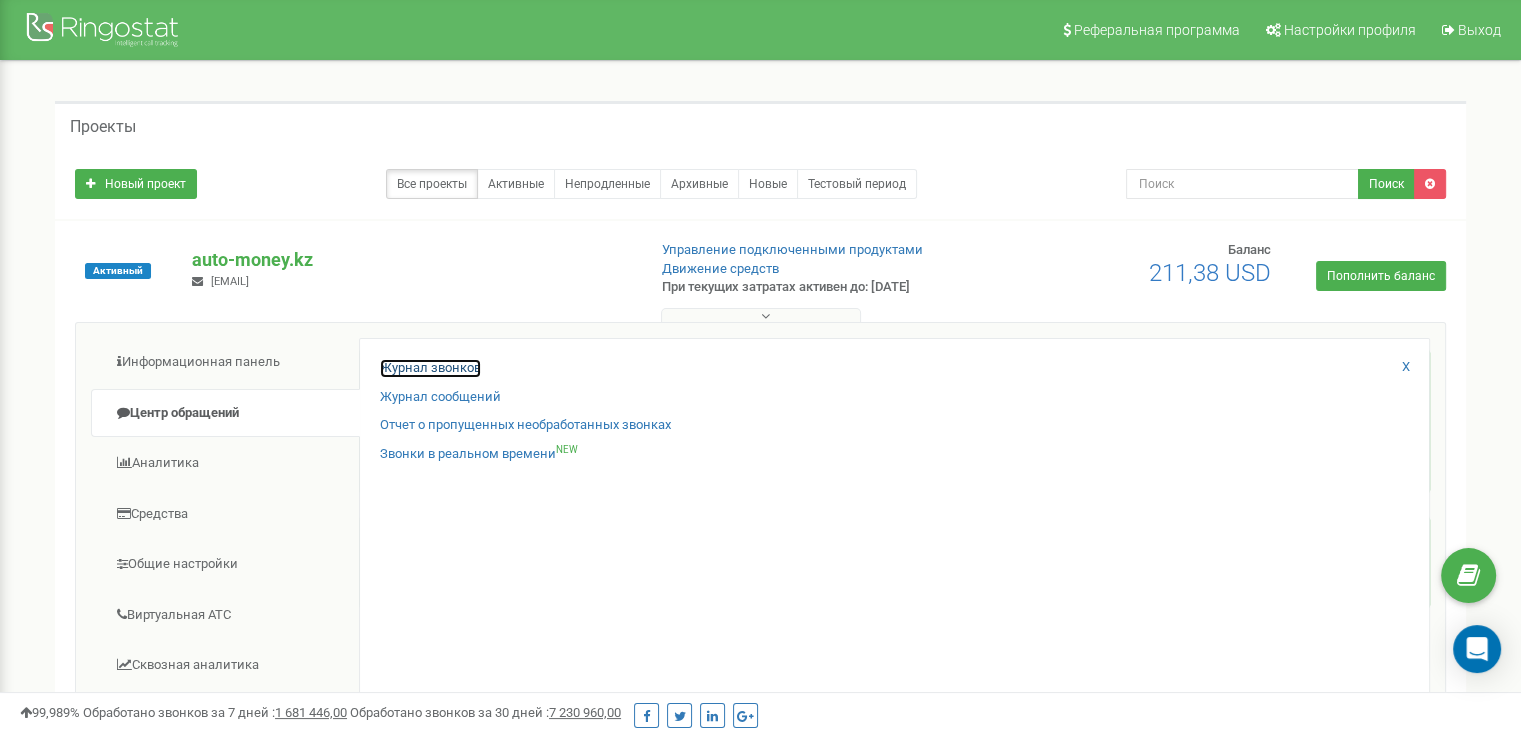 click on "Журнал звонков" at bounding box center [430, 368] 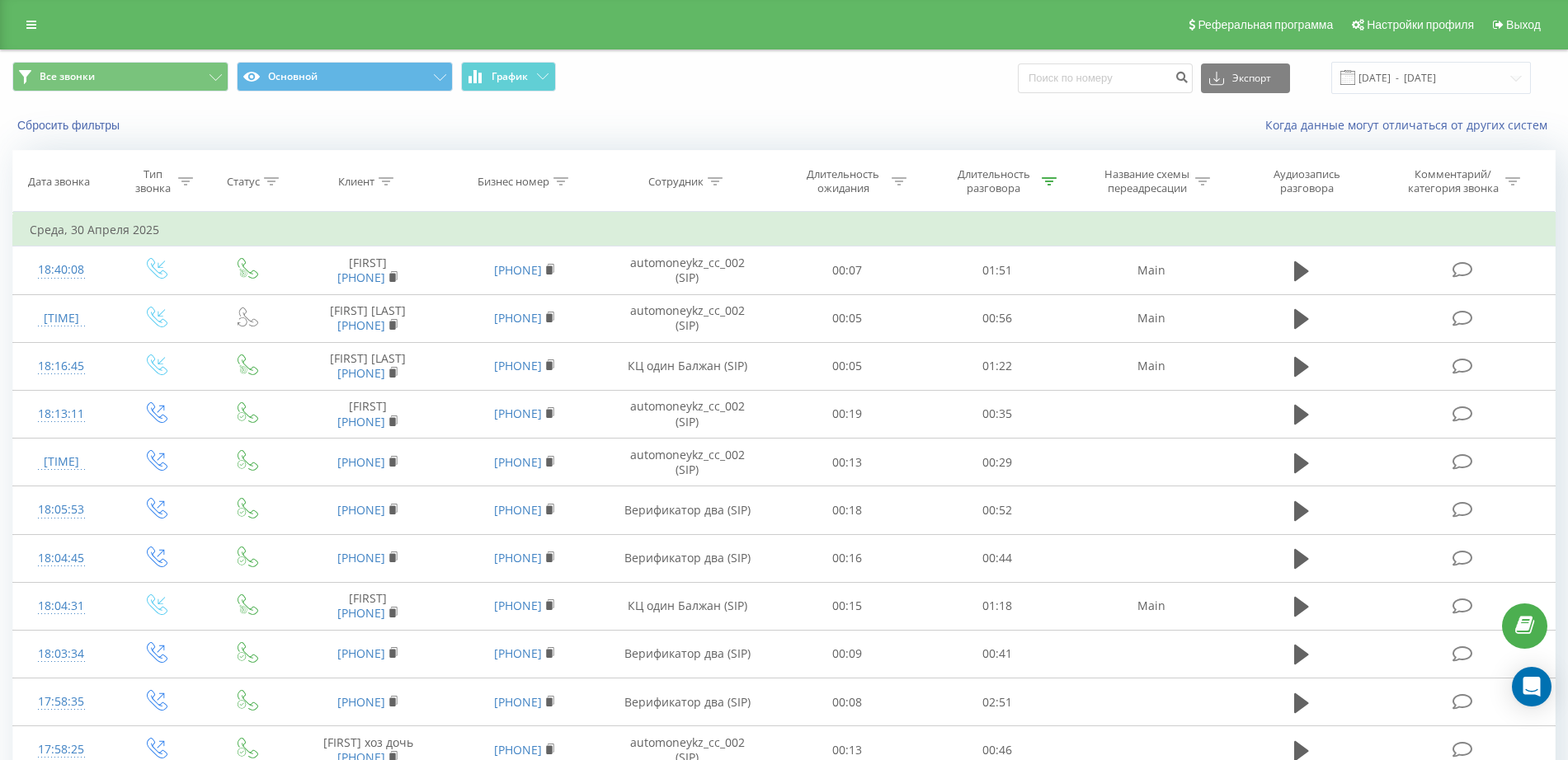 scroll, scrollTop: 760, scrollLeft: 0, axis: vertical 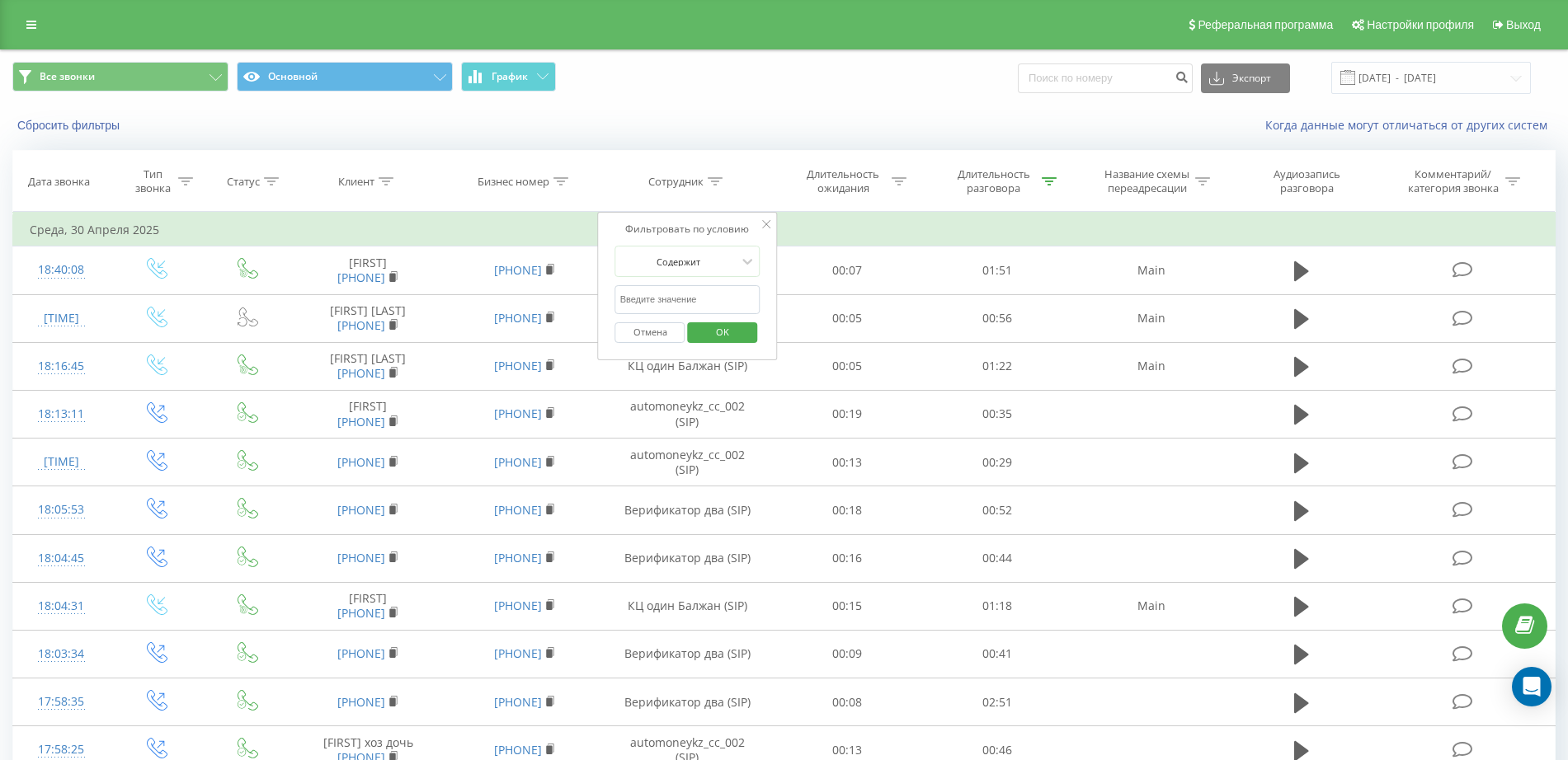 drag, startPoint x: 699, startPoint y: 295, endPoint x: 700, endPoint y: 278, distance: 17.029386 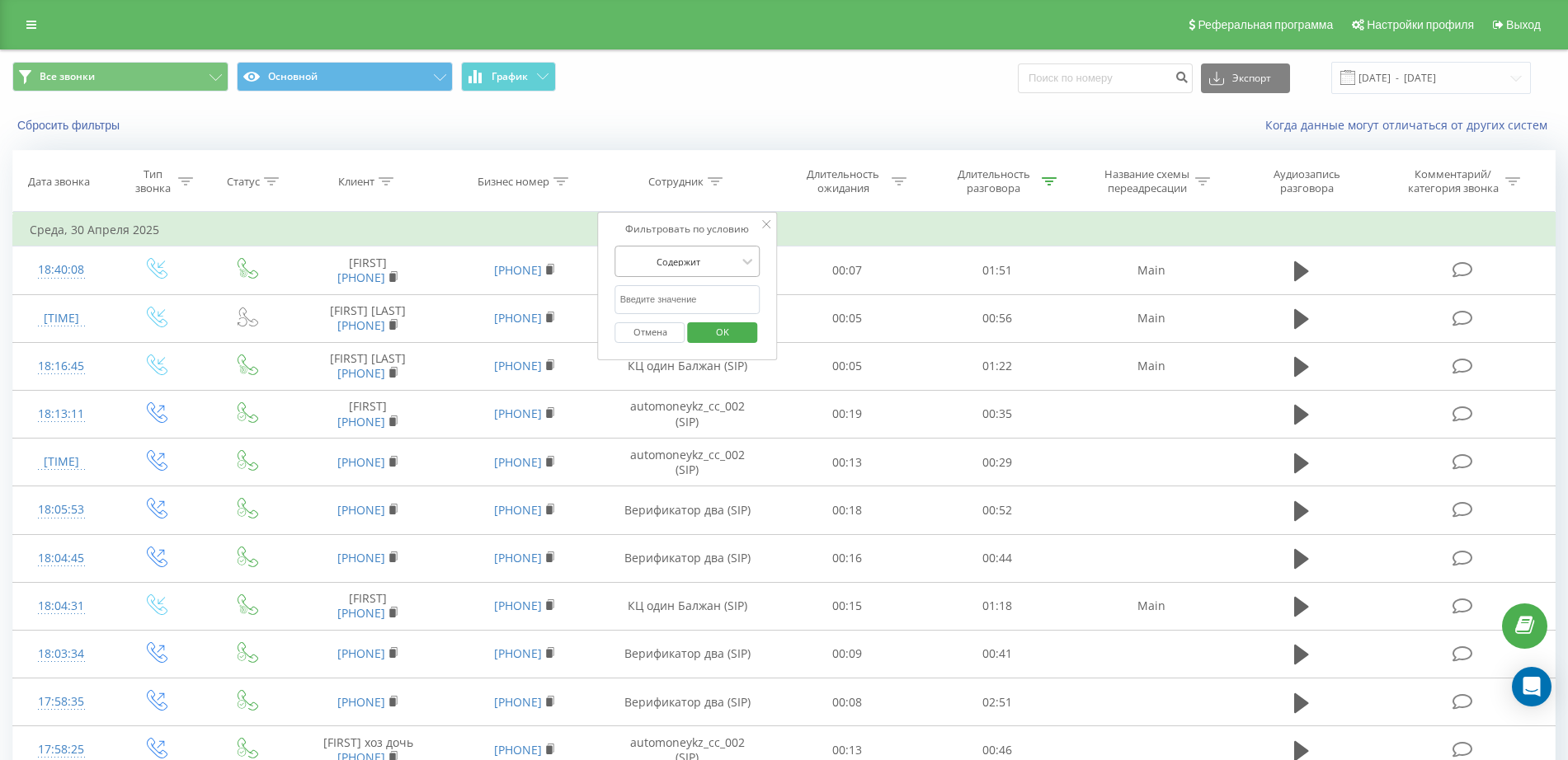 click at bounding box center (679, 261) 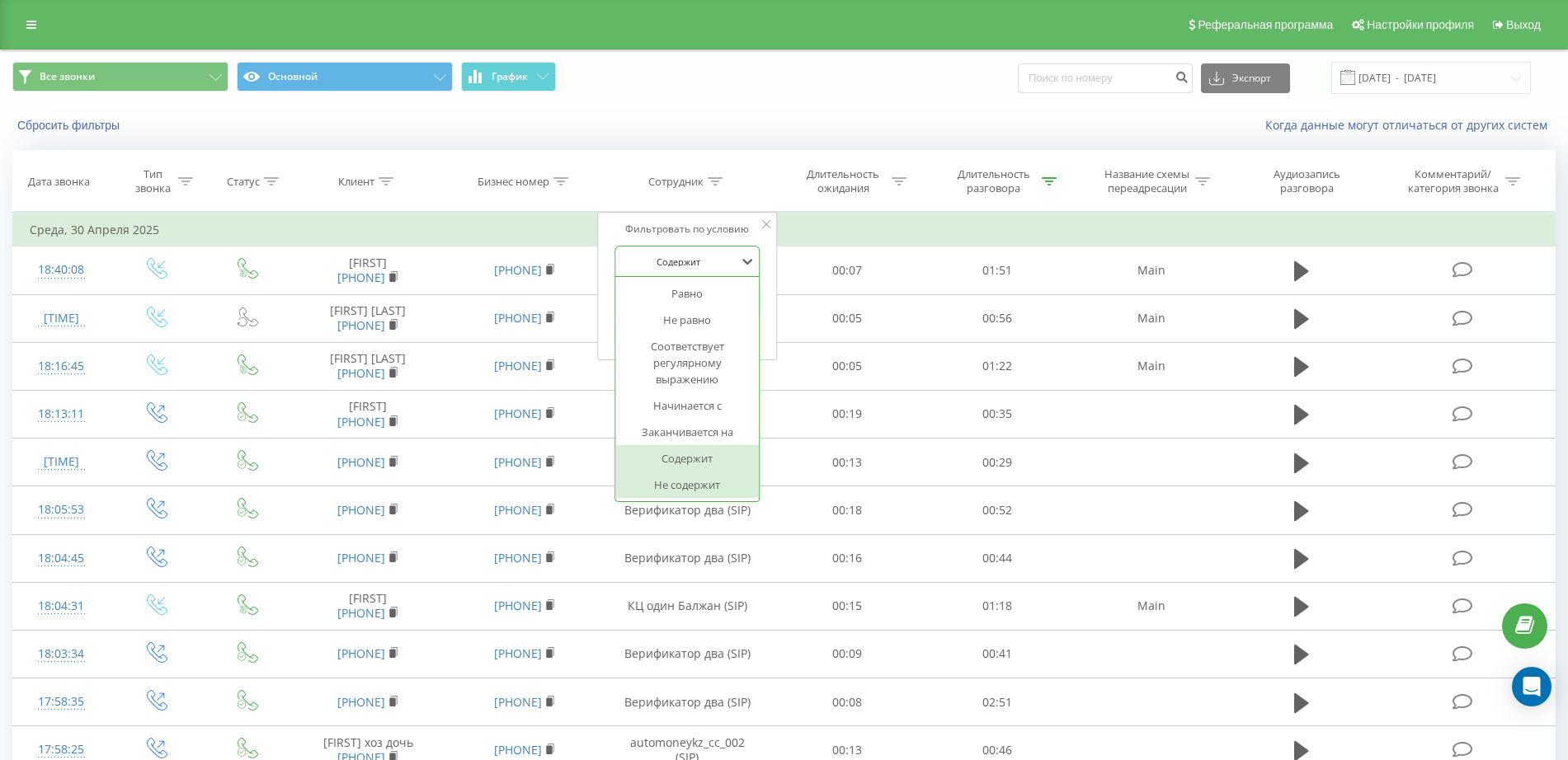 click on "Не содержит" at bounding box center (688, 485) 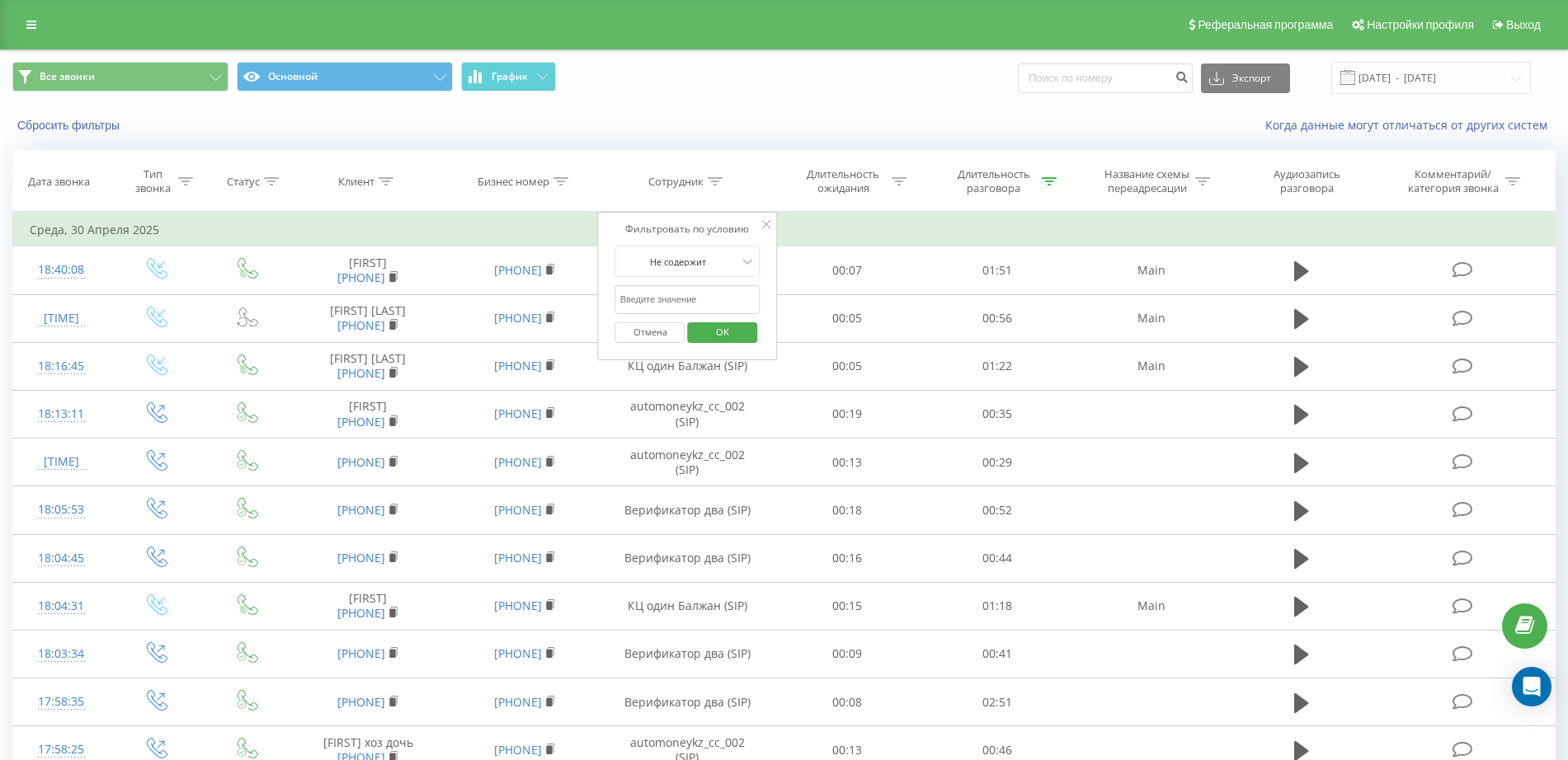 click at bounding box center [688, 299] 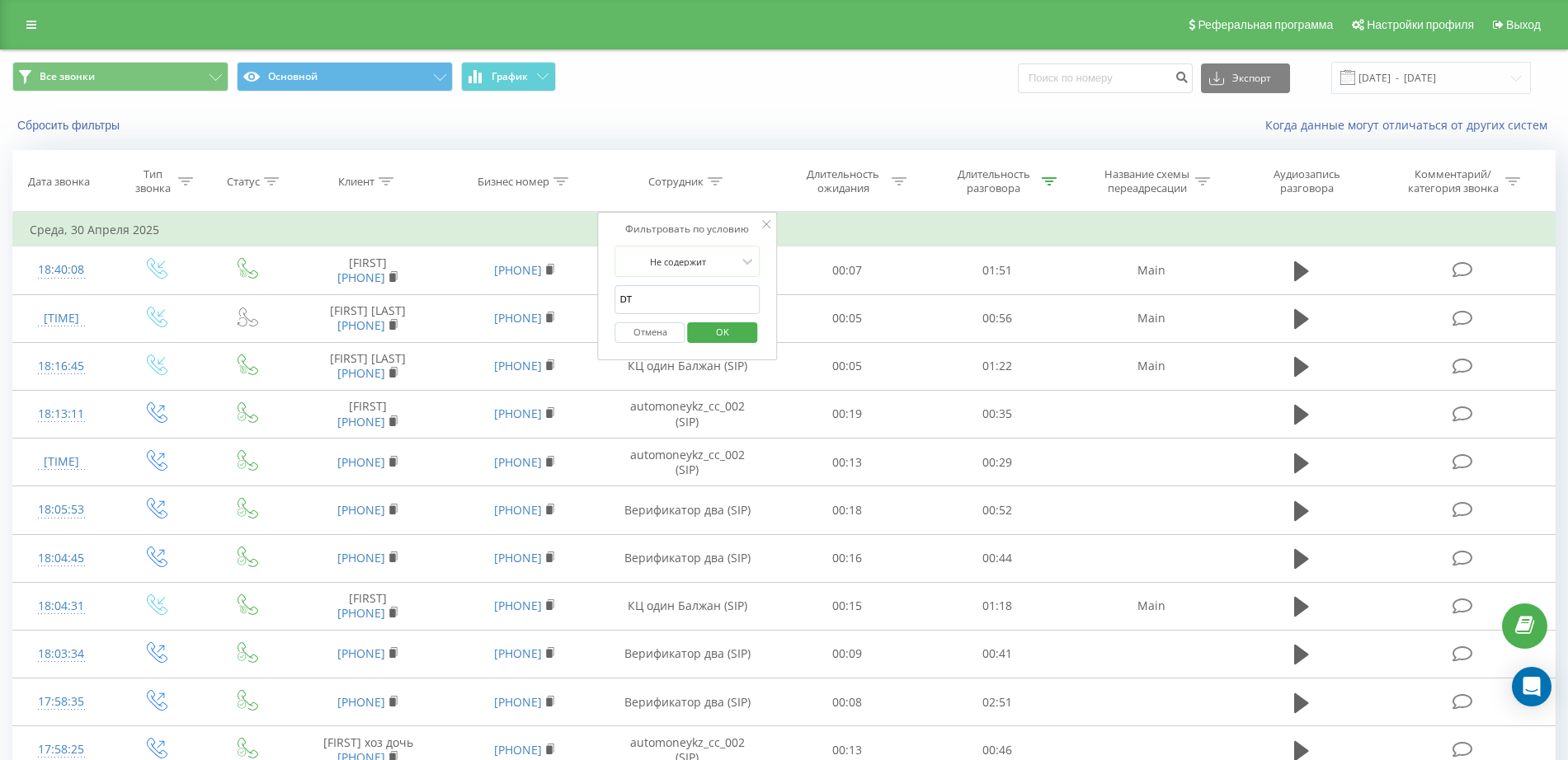 type on "D" 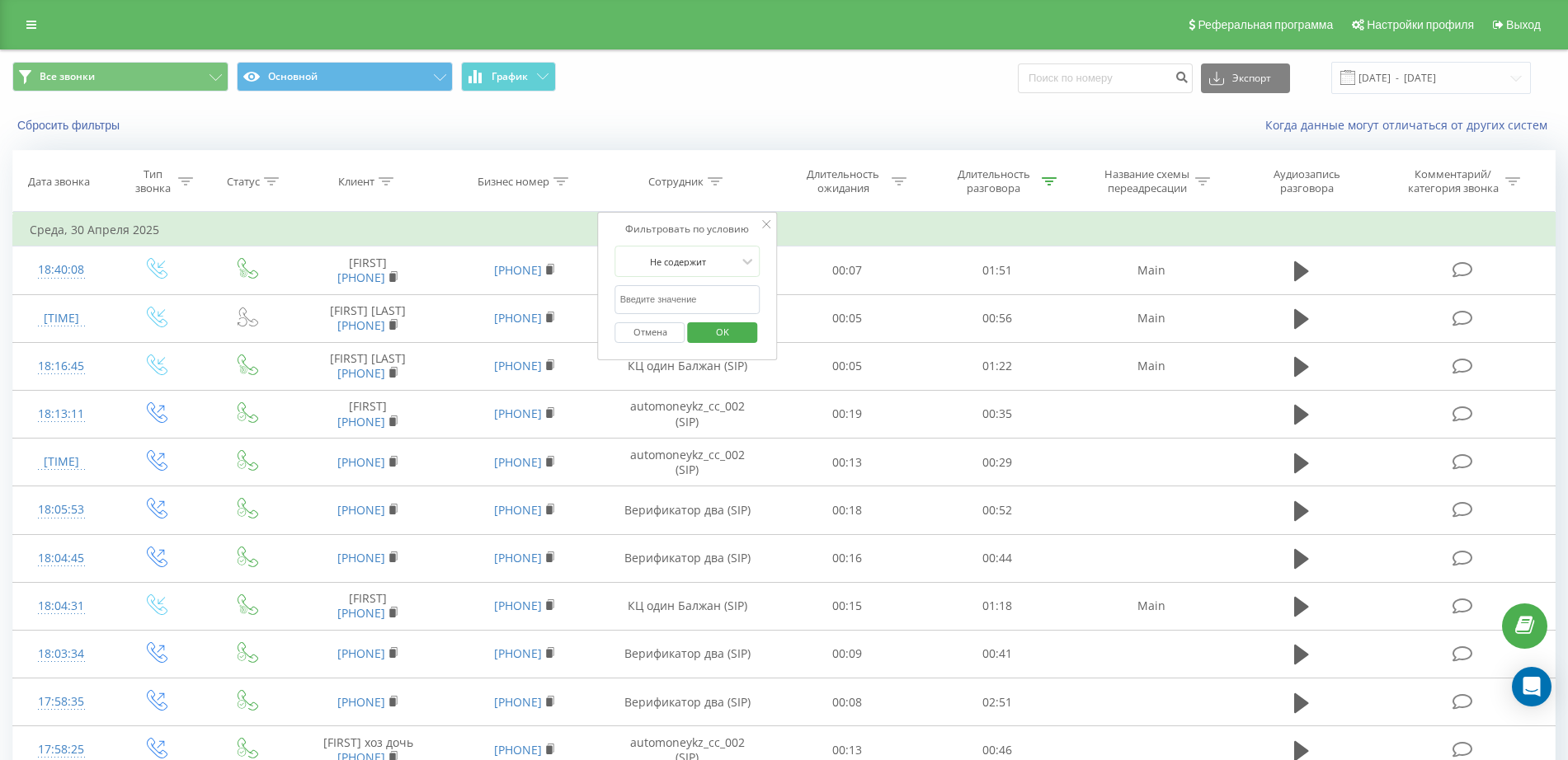 type on "А" 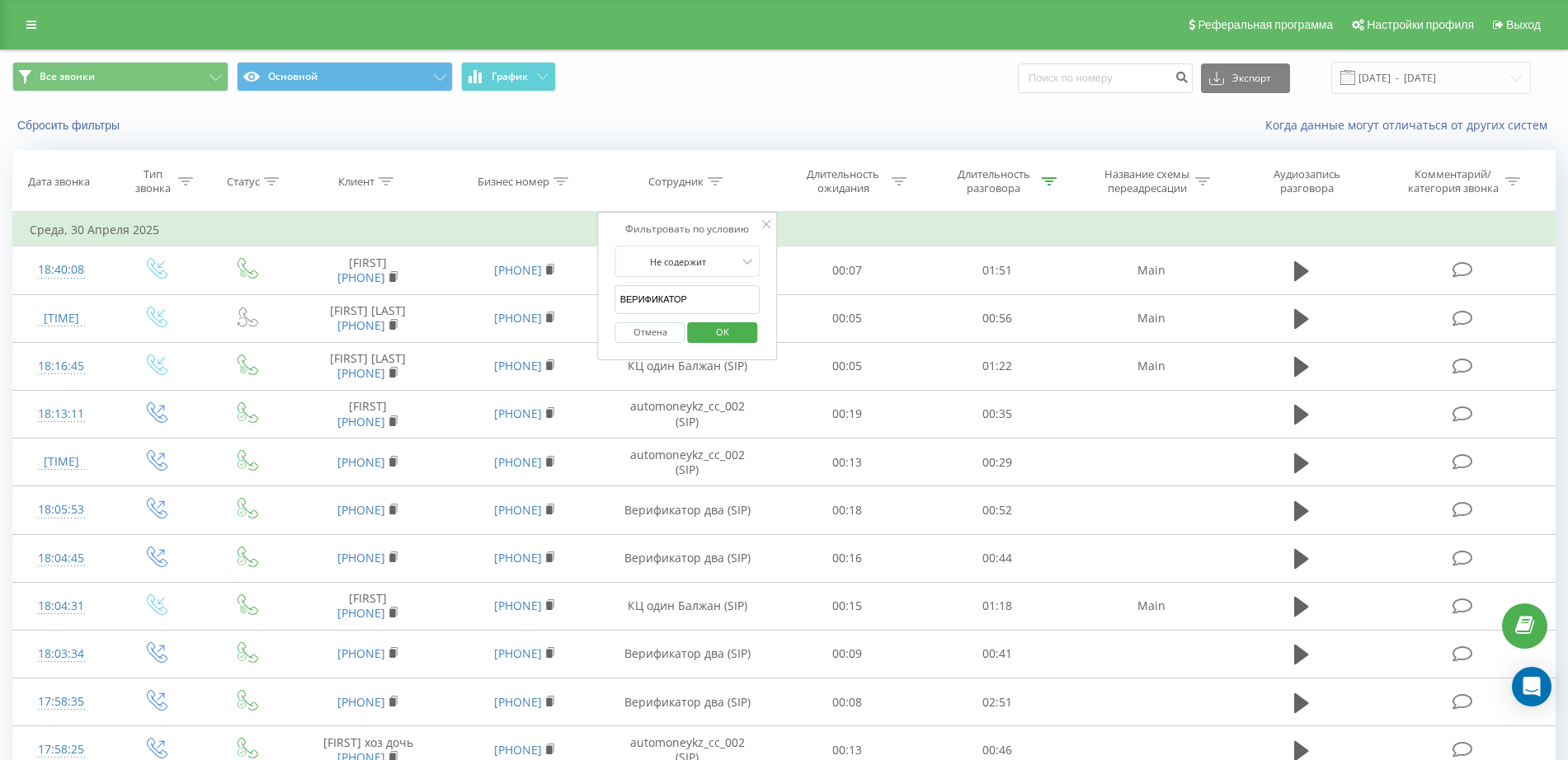 type on "ВЕРИФИКАТОР" 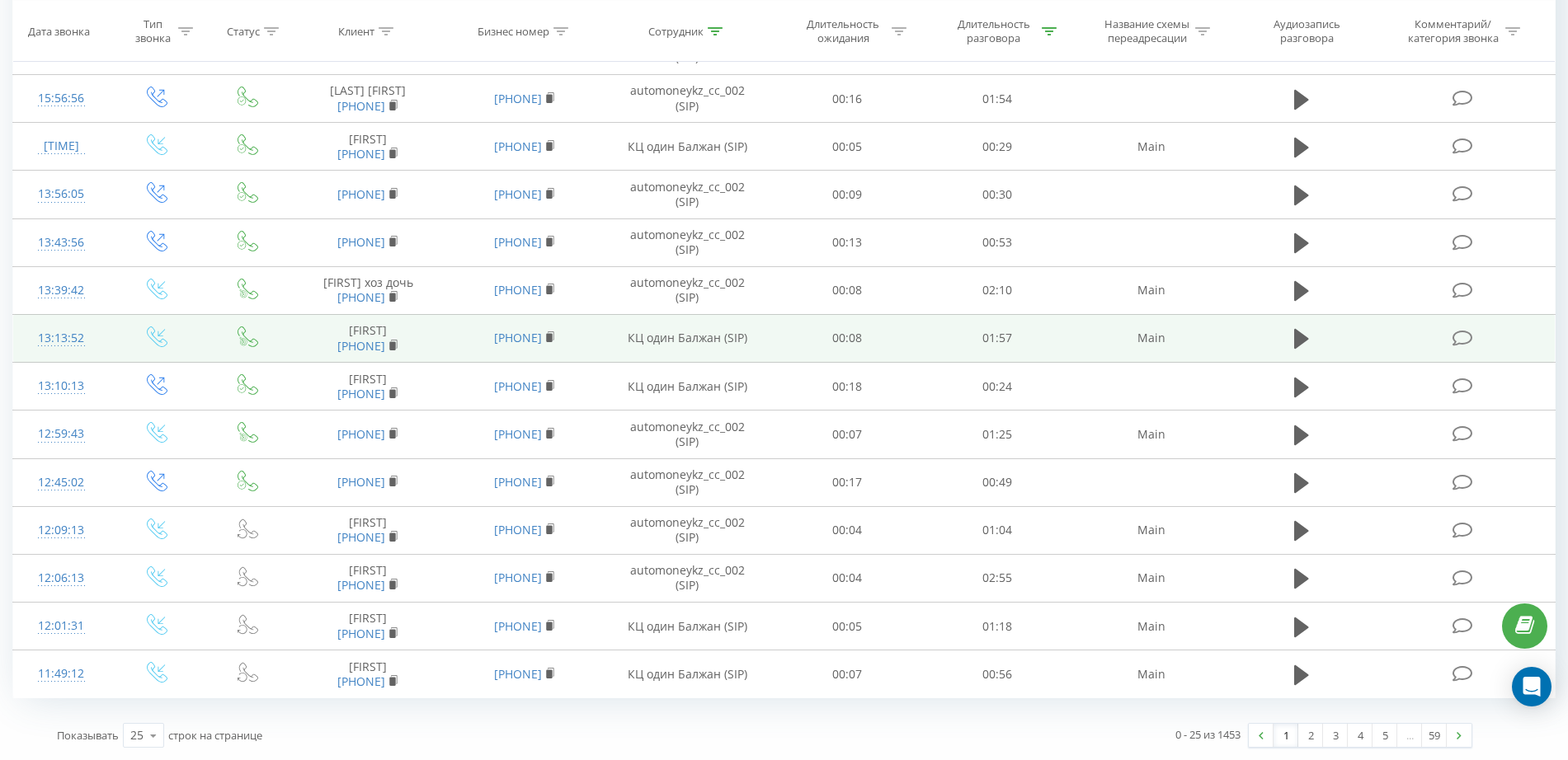 scroll, scrollTop: 0, scrollLeft: 0, axis: both 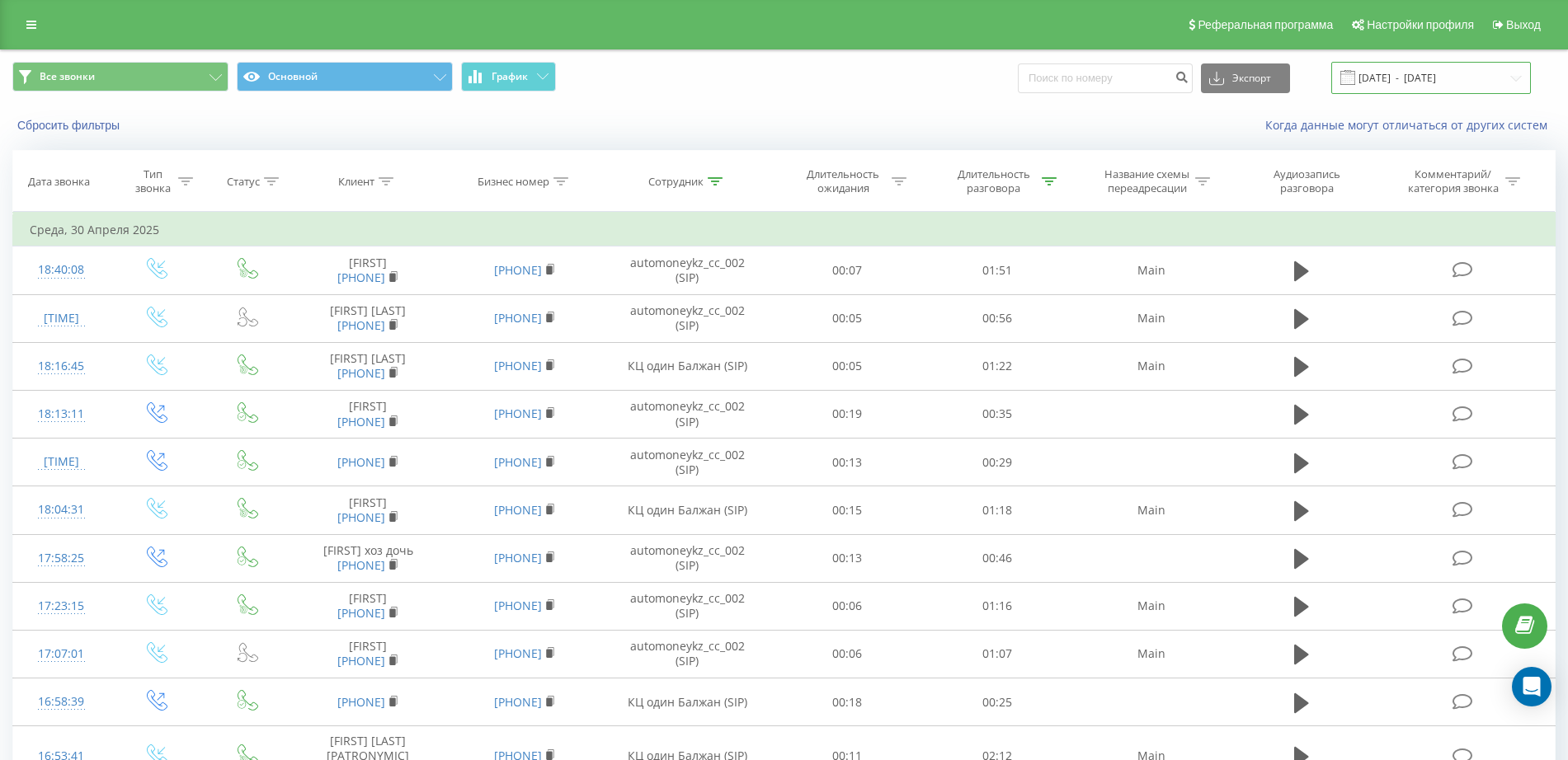 click on "[DATE]  -  [DATE]" at bounding box center (1431, 77) 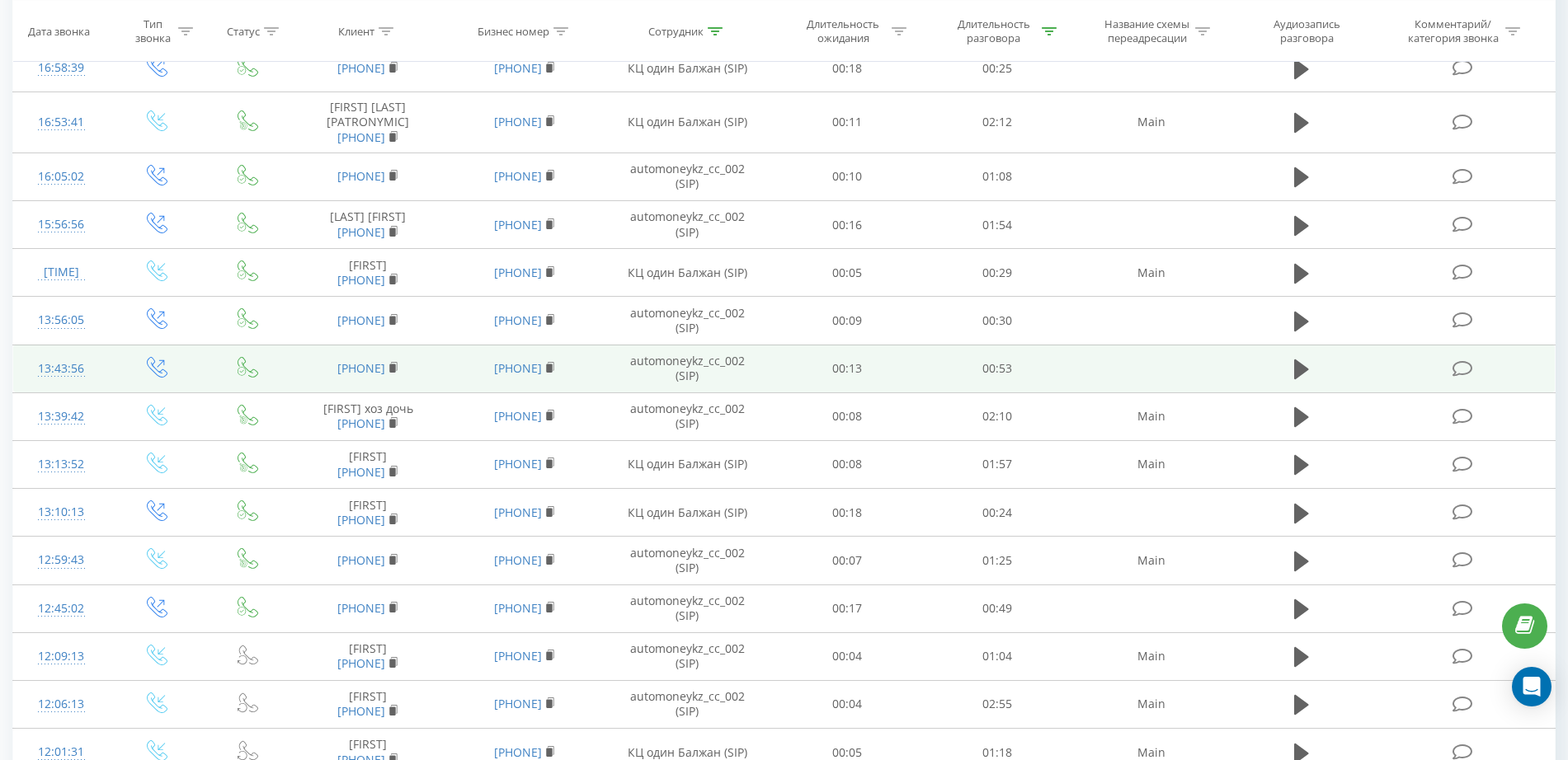 scroll, scrollTop: 760, scrollLeft: 0, axis: vertical 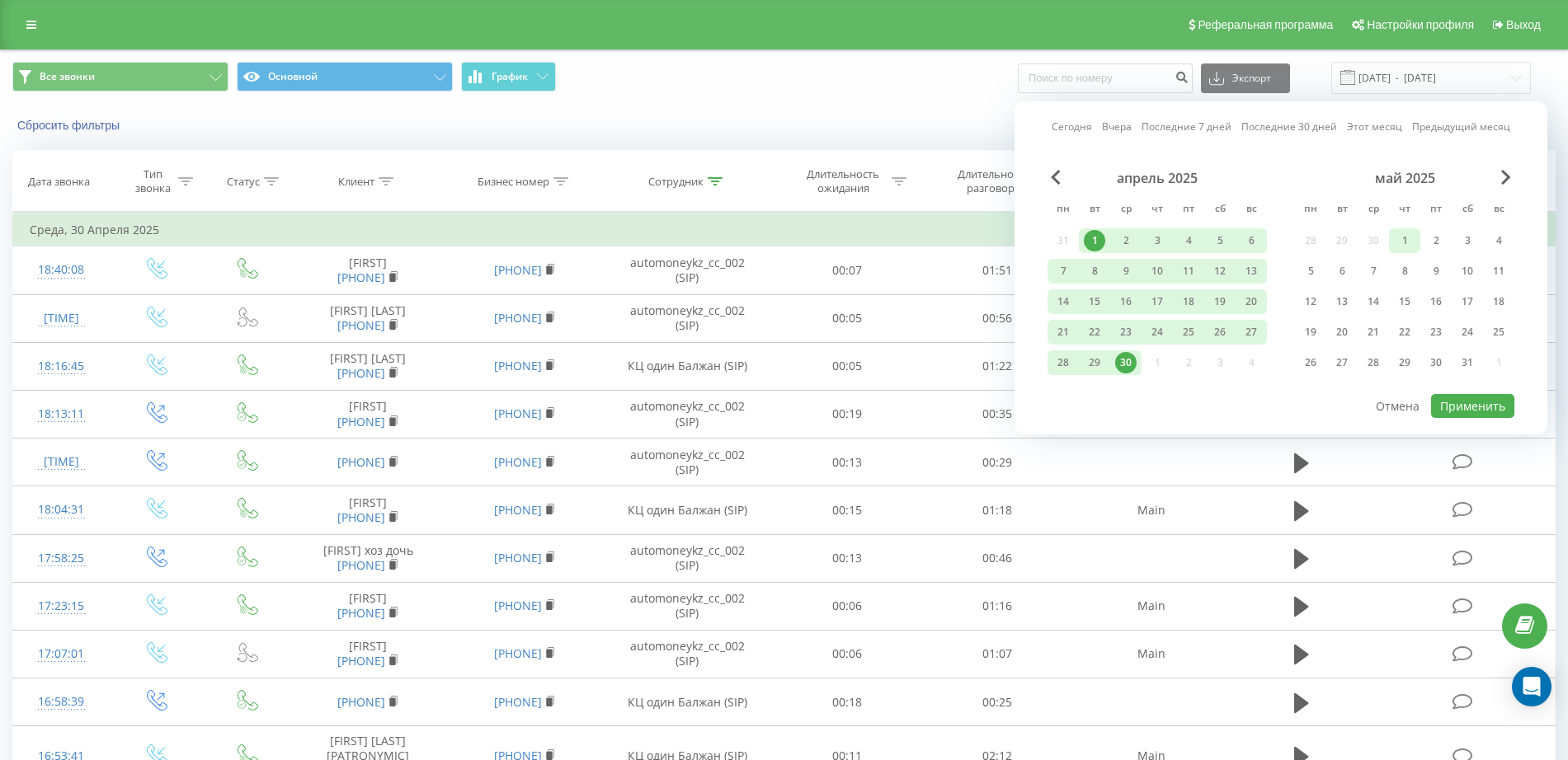 click on "1" at bounding box center [1405, 241] 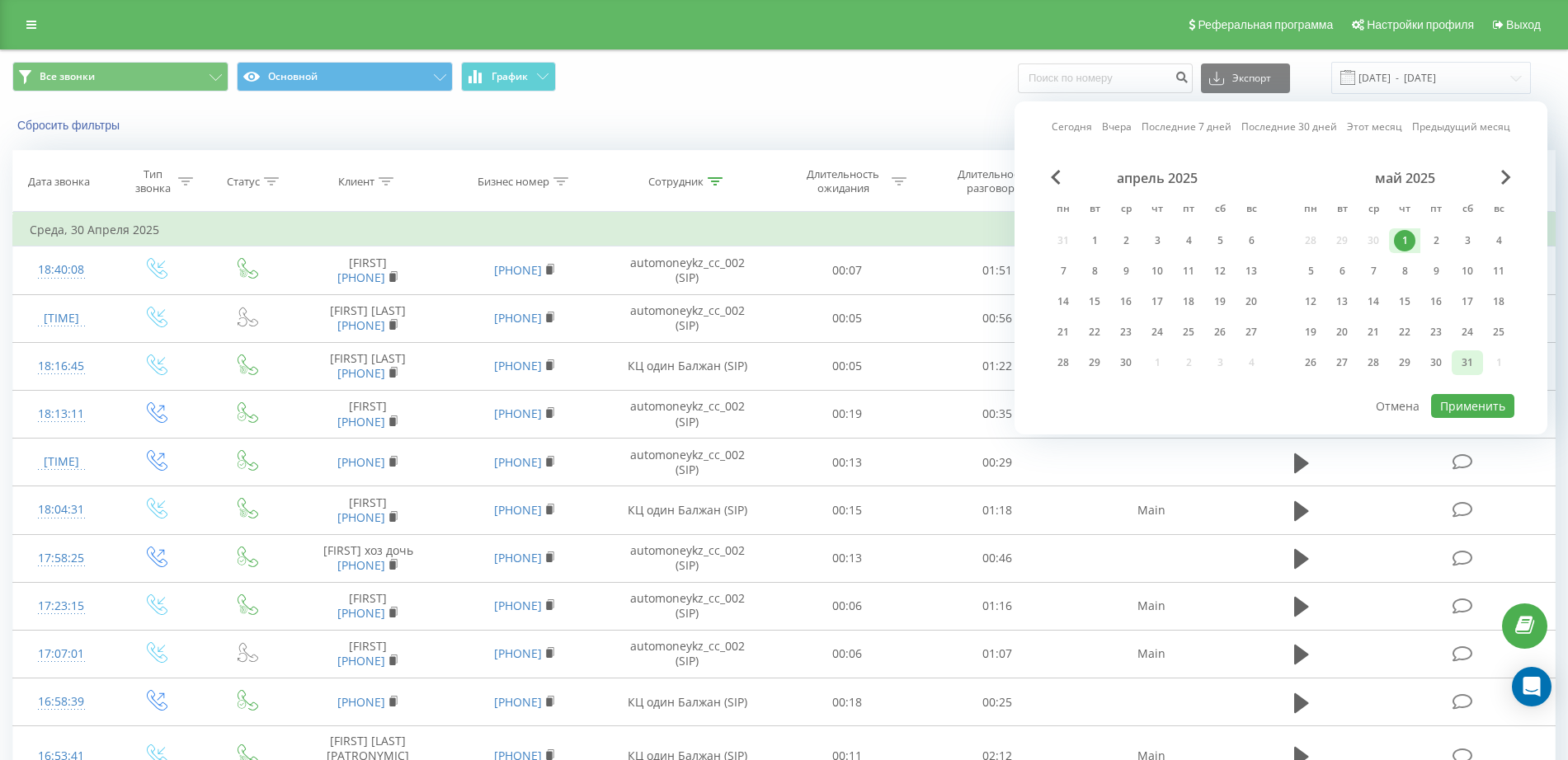 click on "31" at bounding box center [1467, 363] 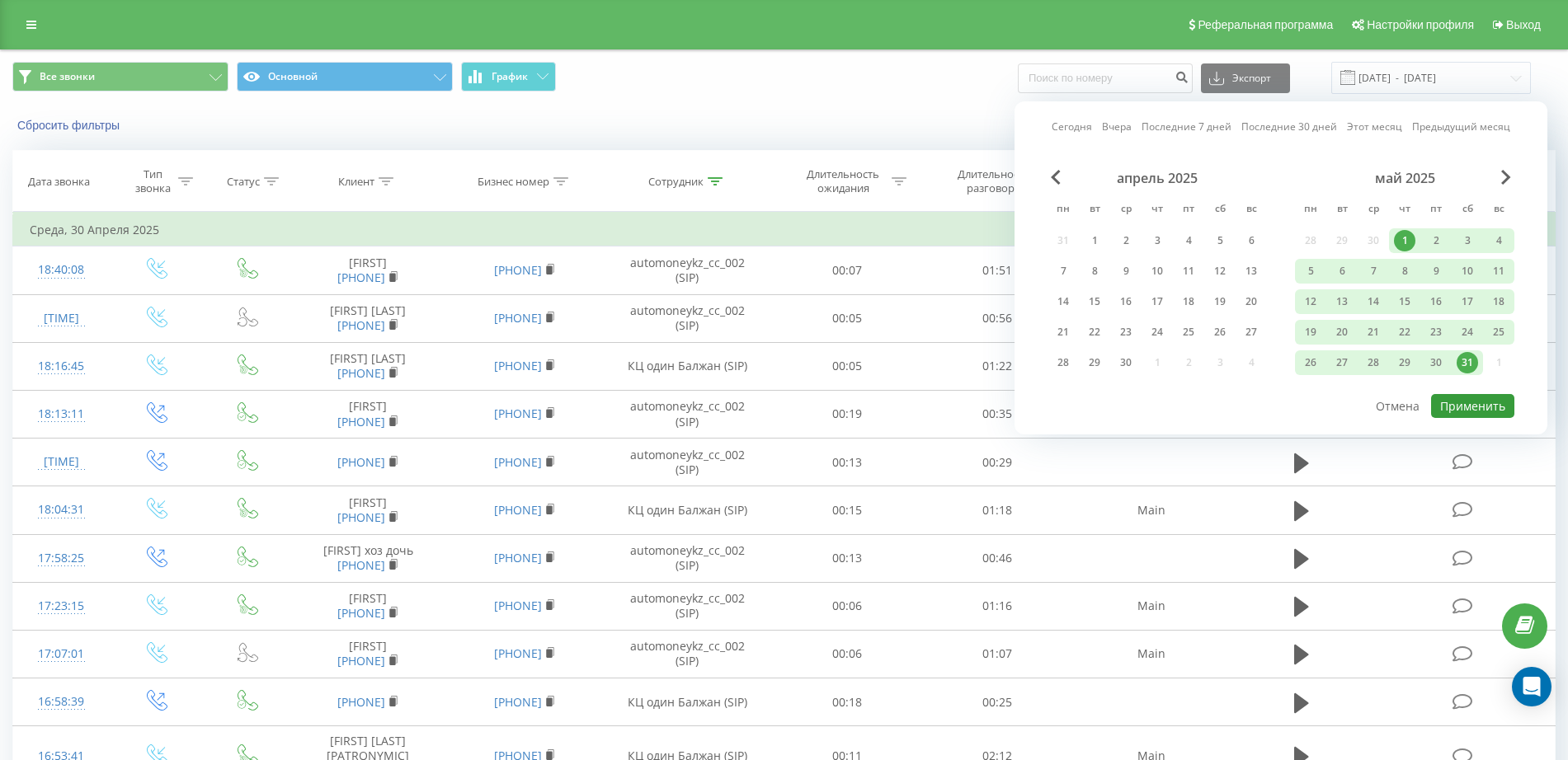 click on "Применить" at bounding box center [1472, 406] 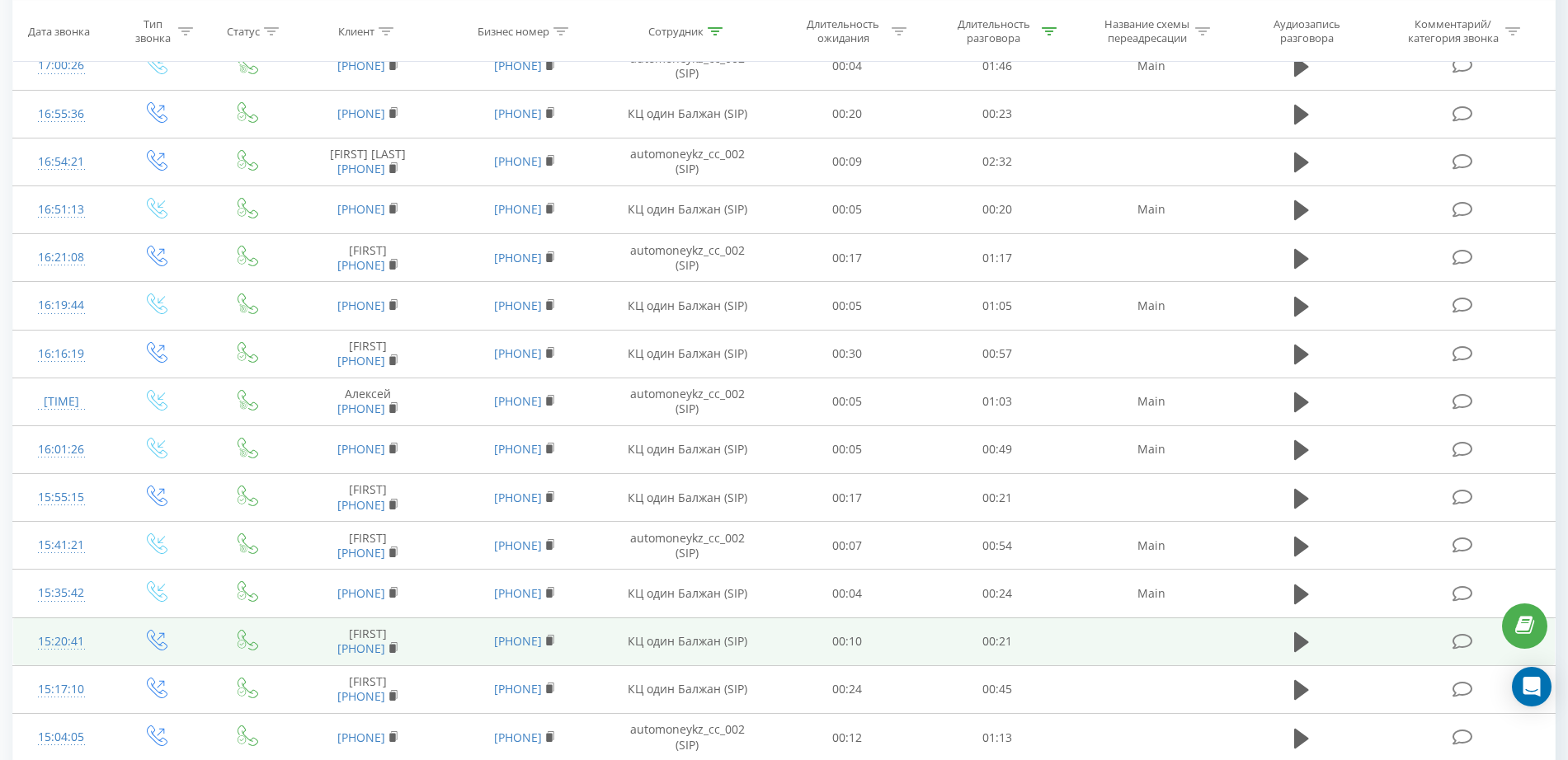 scroll, scrollTop: 0, scrollLeft: 0, axis: both 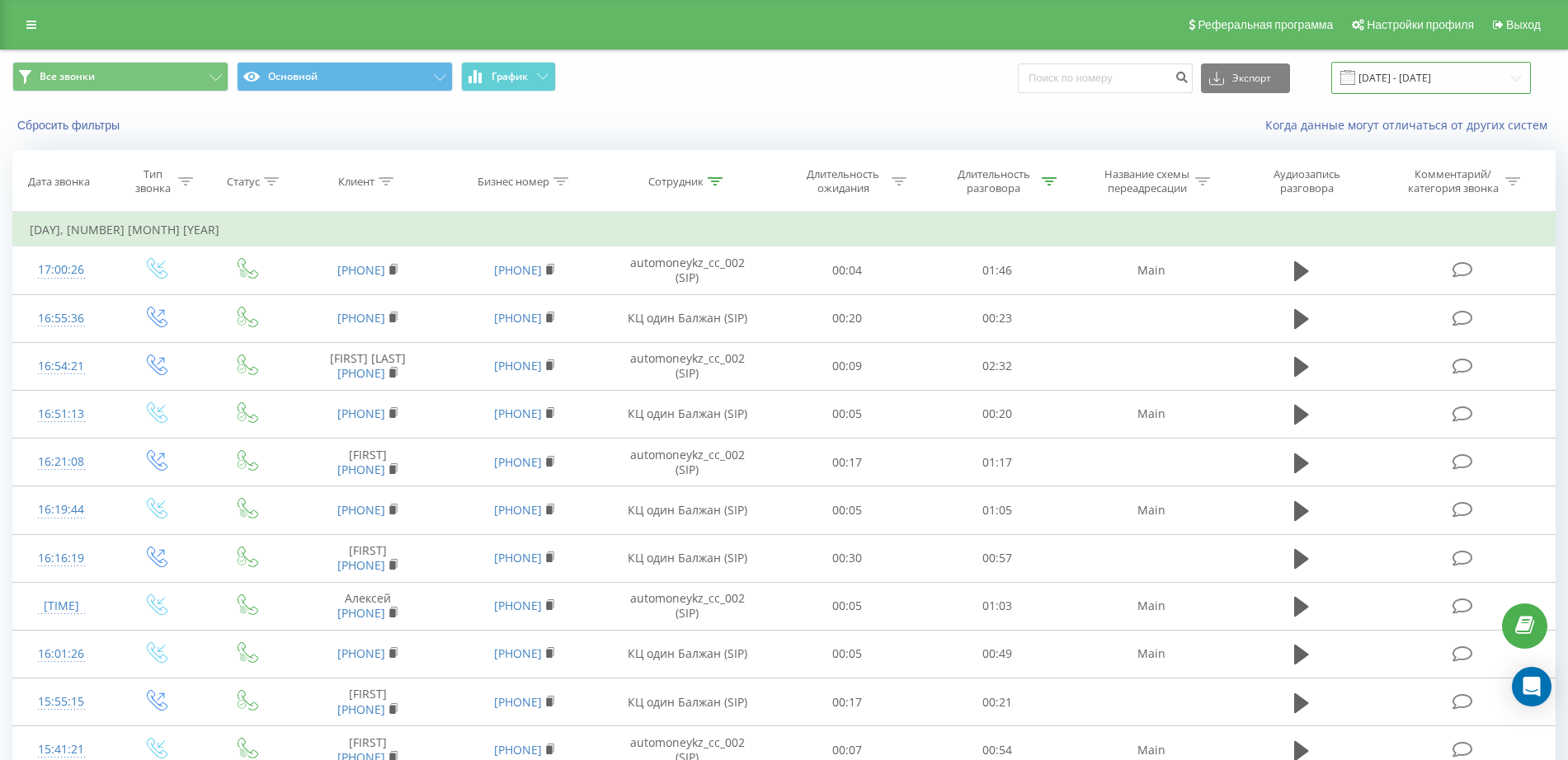 click on "[DATE]  -  [DATE]" at bounding box center [1431, 77] 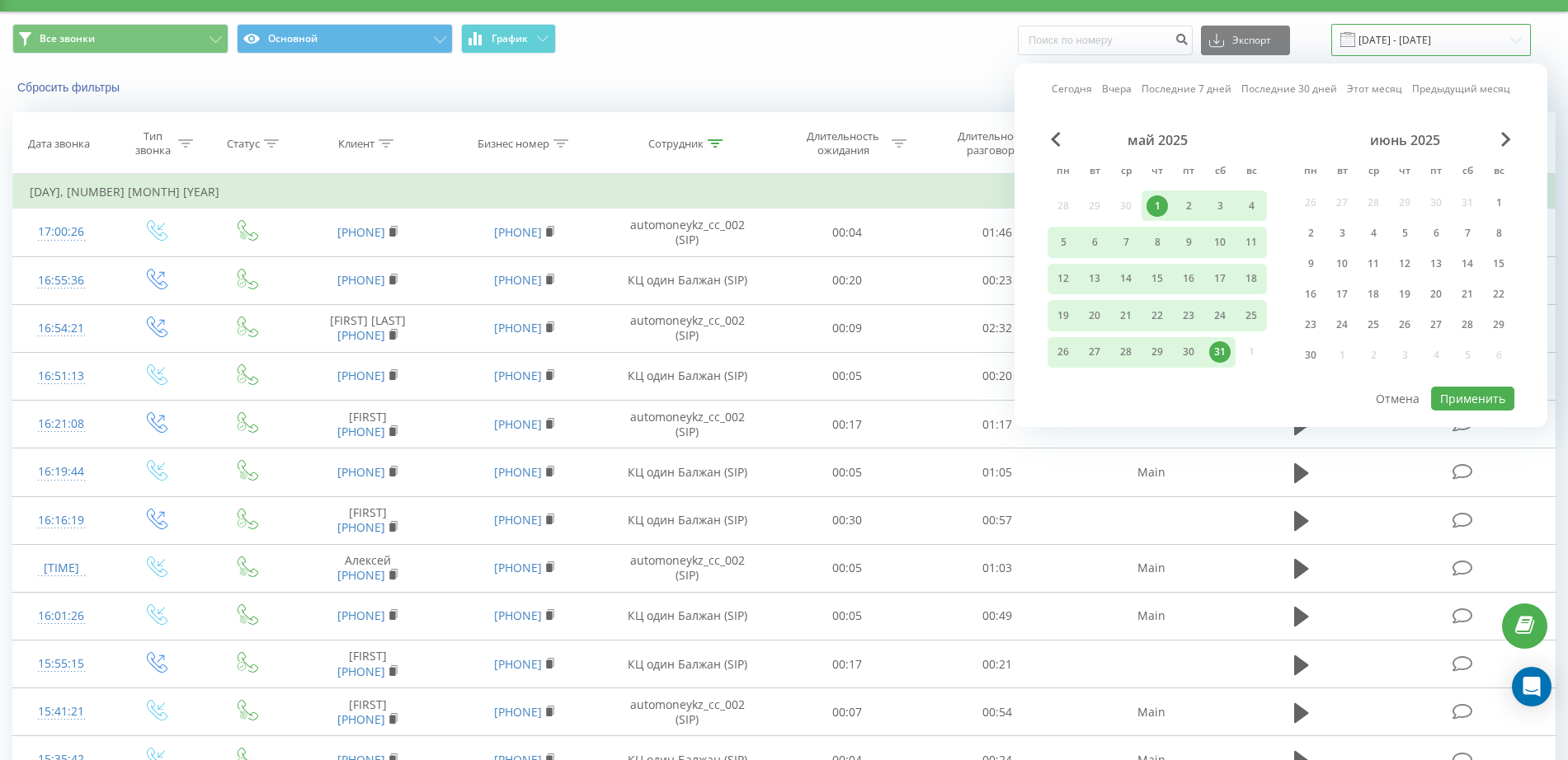 scroll, scrollTop: 0, scrollLeft: 0, axis: both 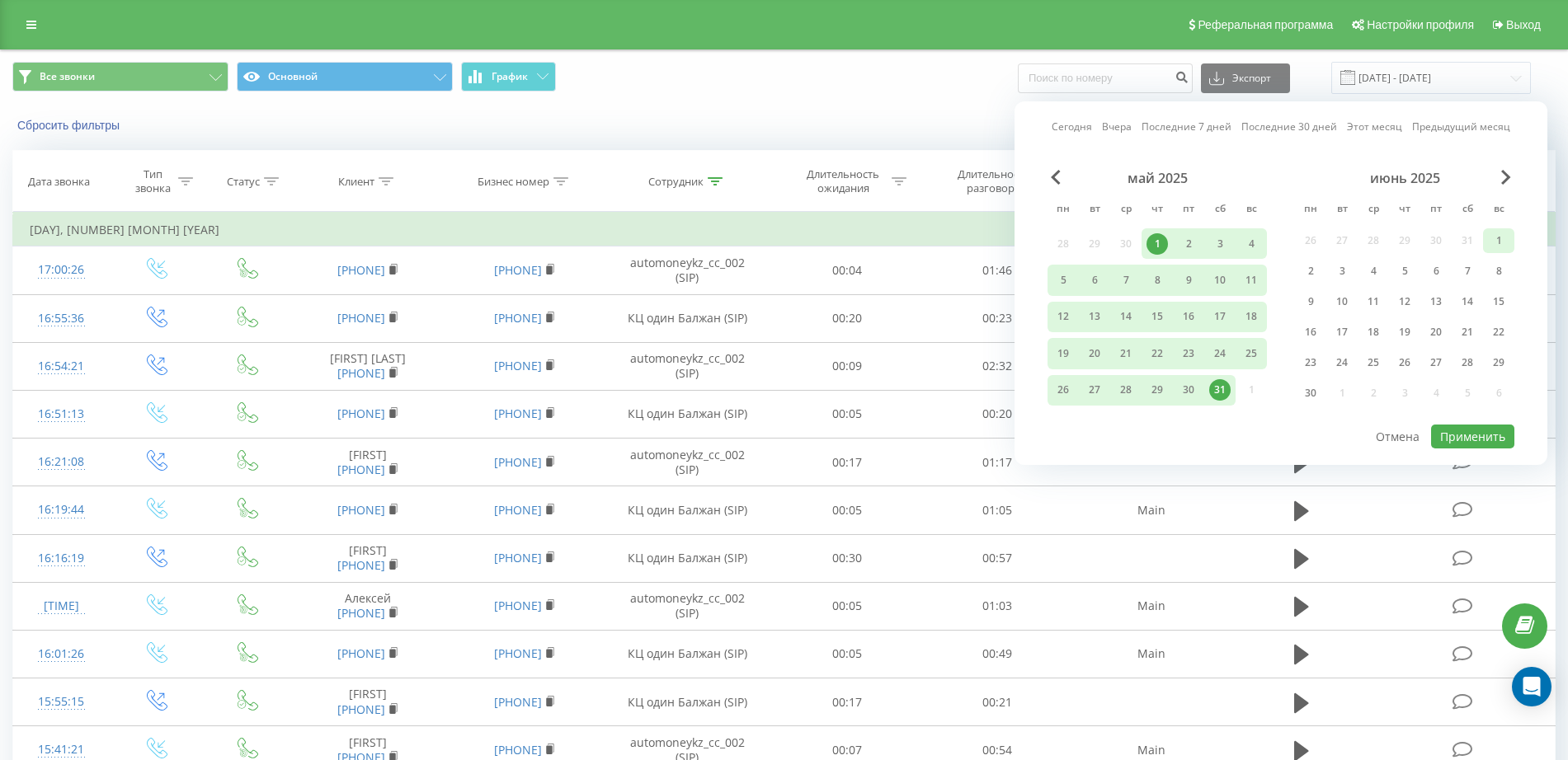 click on "1" at bounding box center (1499, 241) 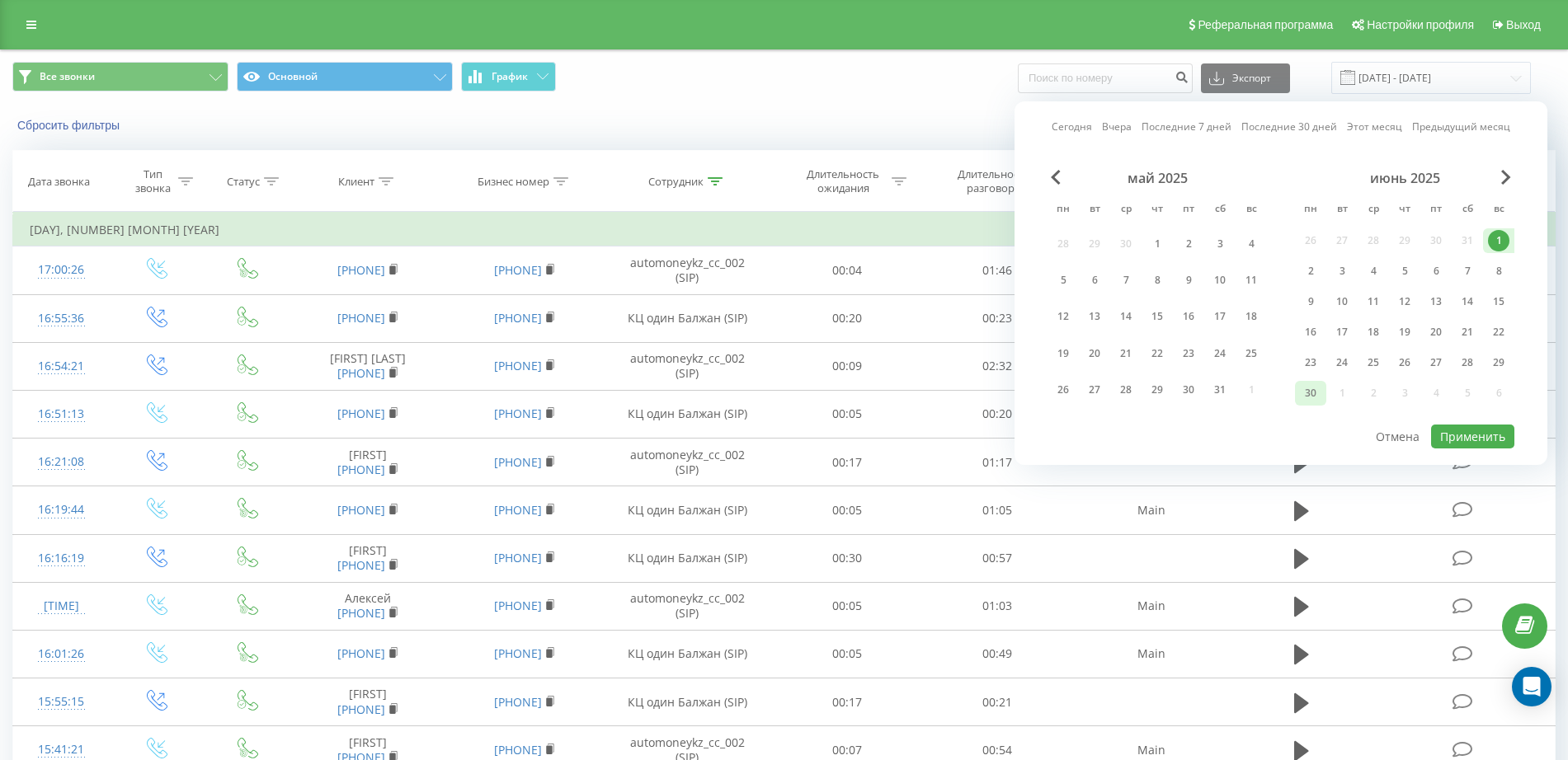 click on "30" at bounding box center (1311, 393) 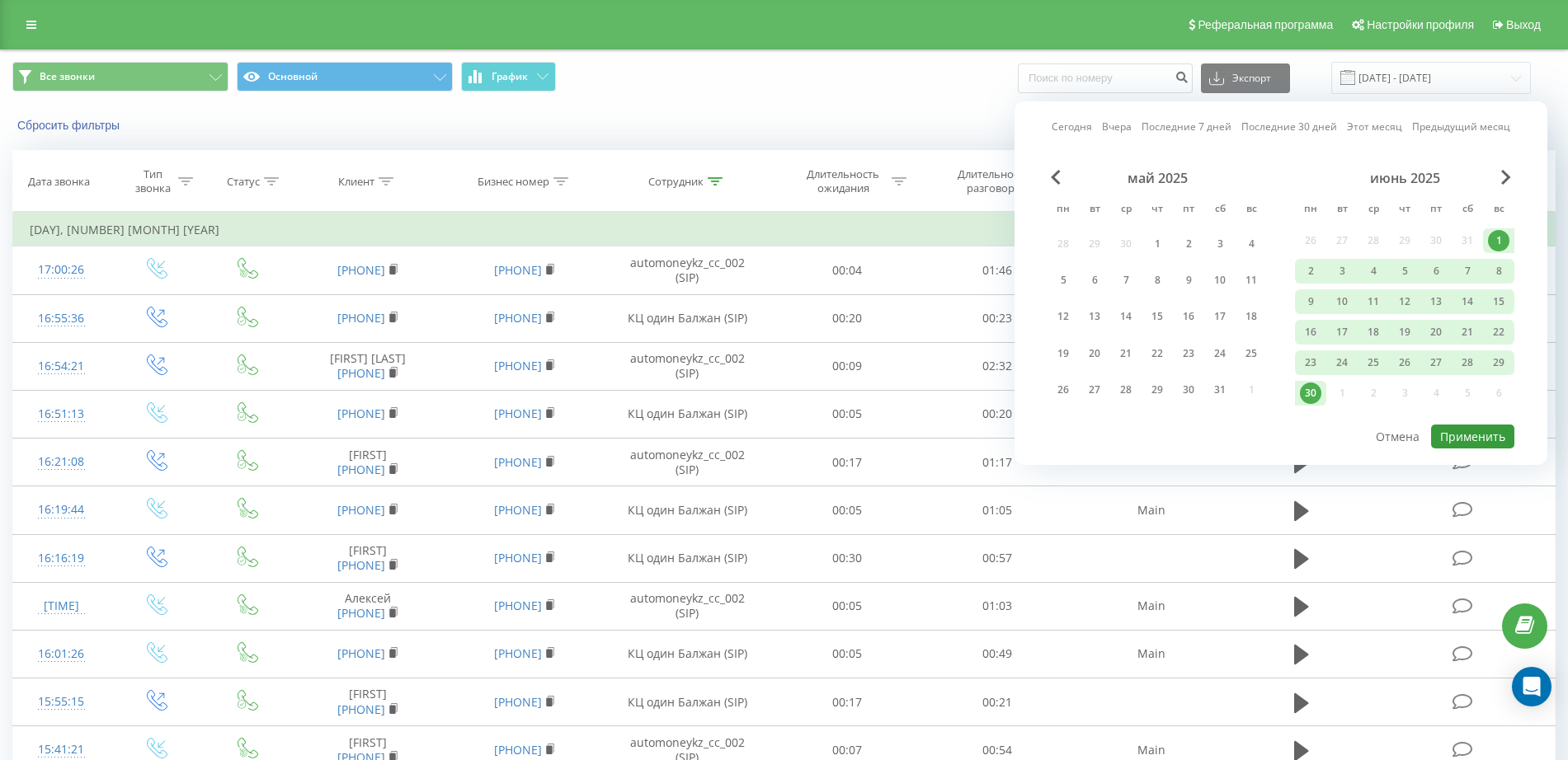 click on "Применить" at bounding box center (1472, 436) 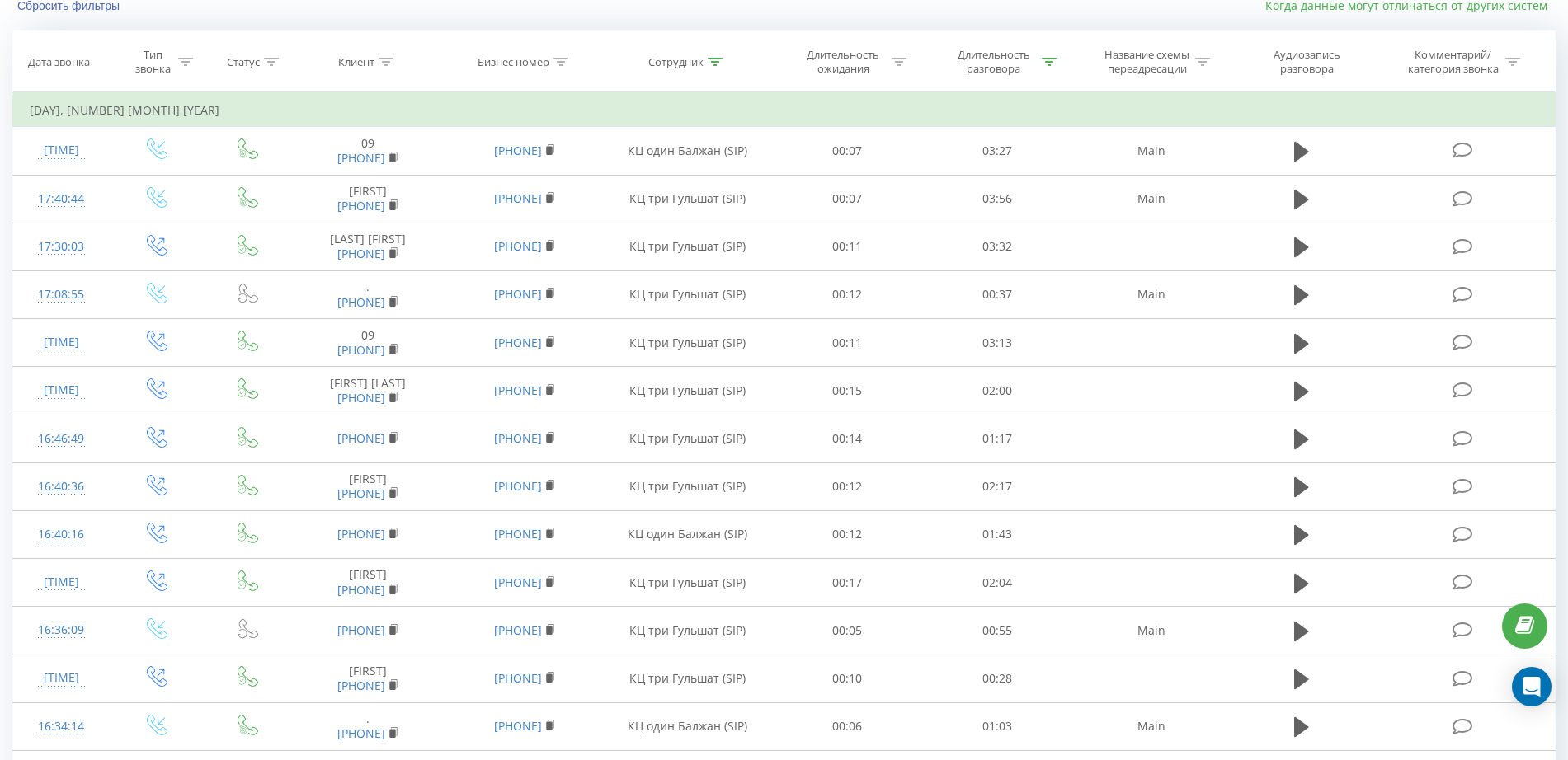 scroll, scrollTop: 0, scrollLeft: 0, axis: both 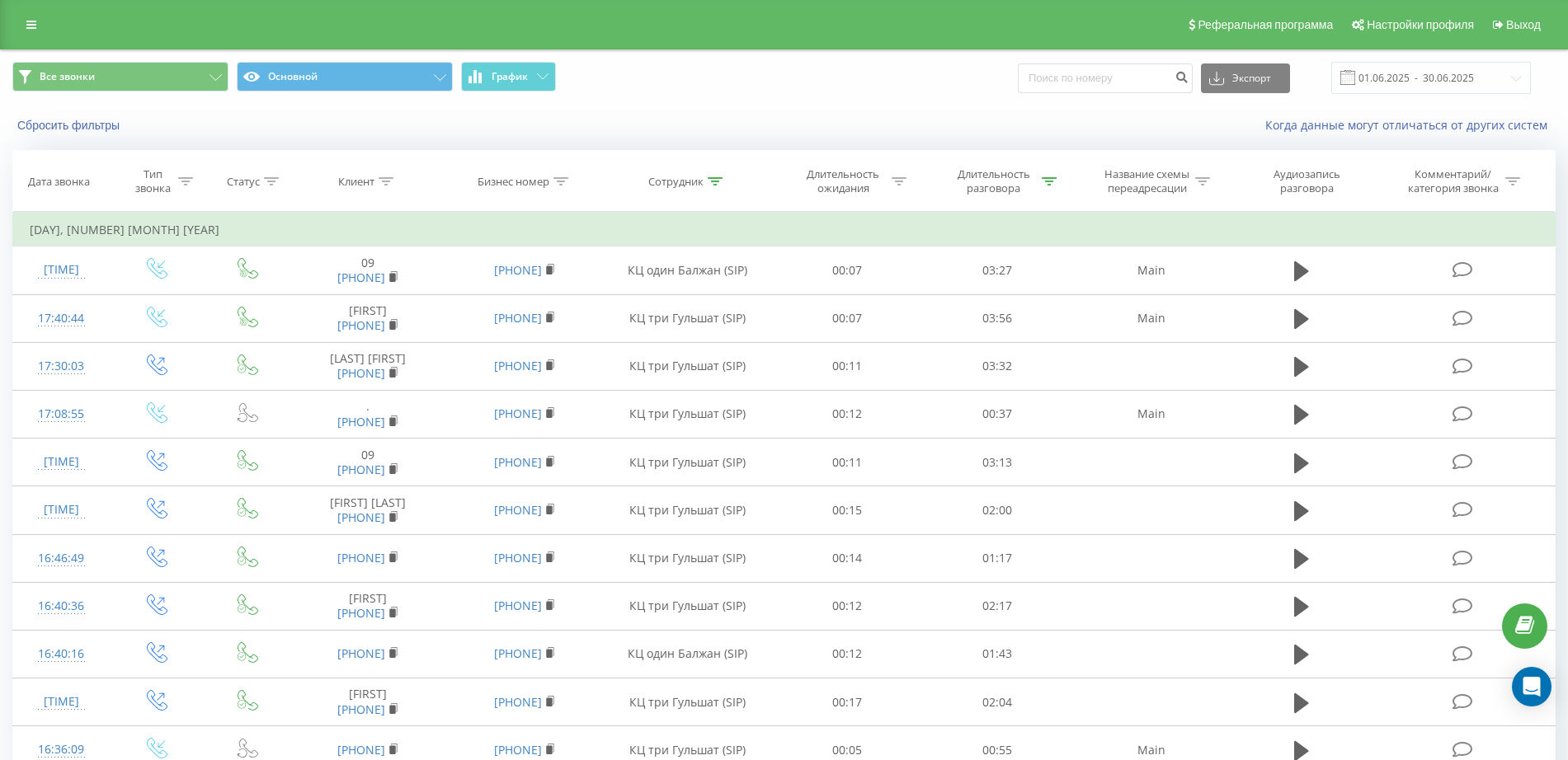 click on "01.06.2025  -  30.06.2025" at bounding box center [1410, 77] 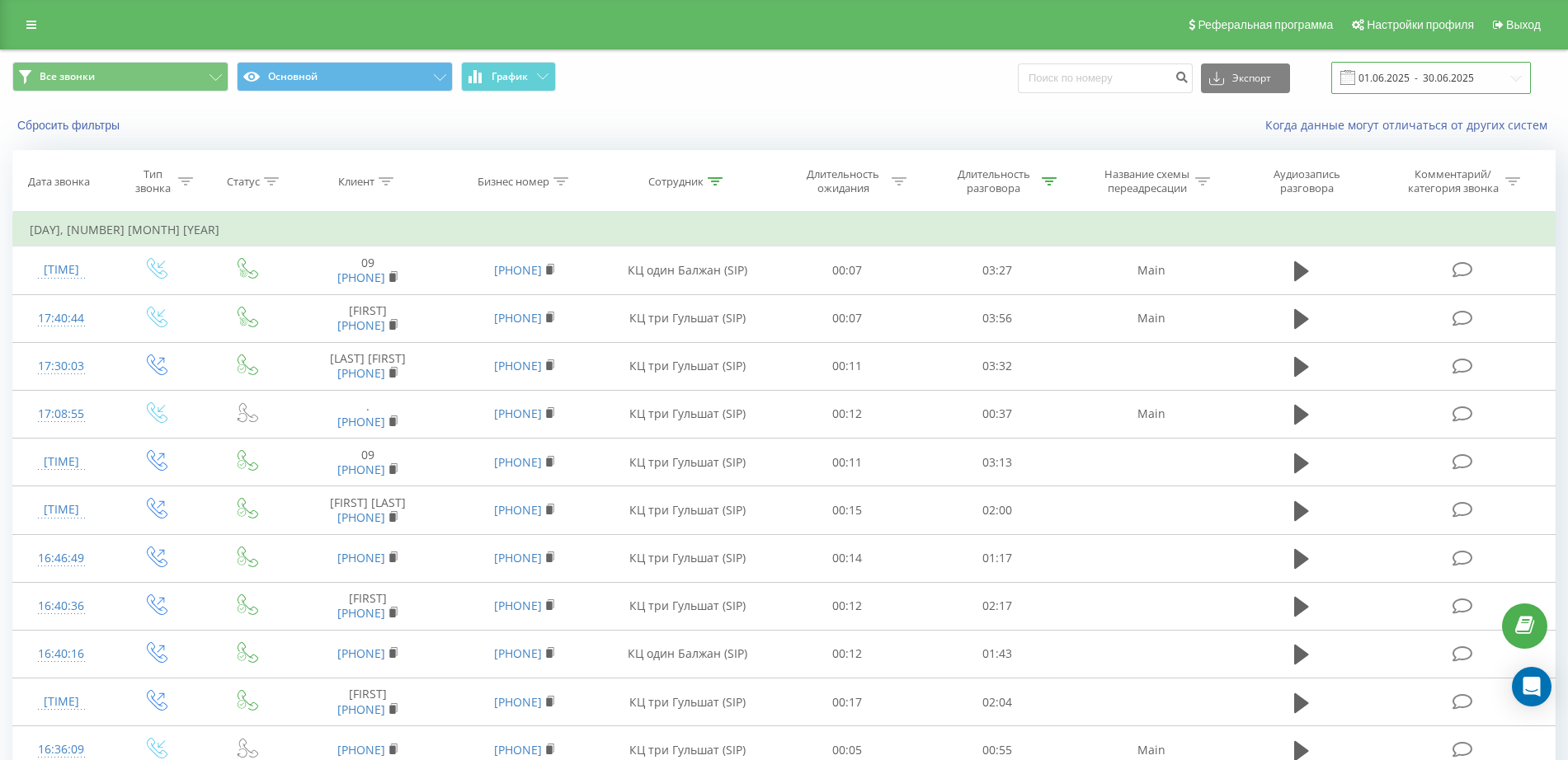 click on "01.06.2025  -  30.06.2025" at bounding box center (1431, 77) 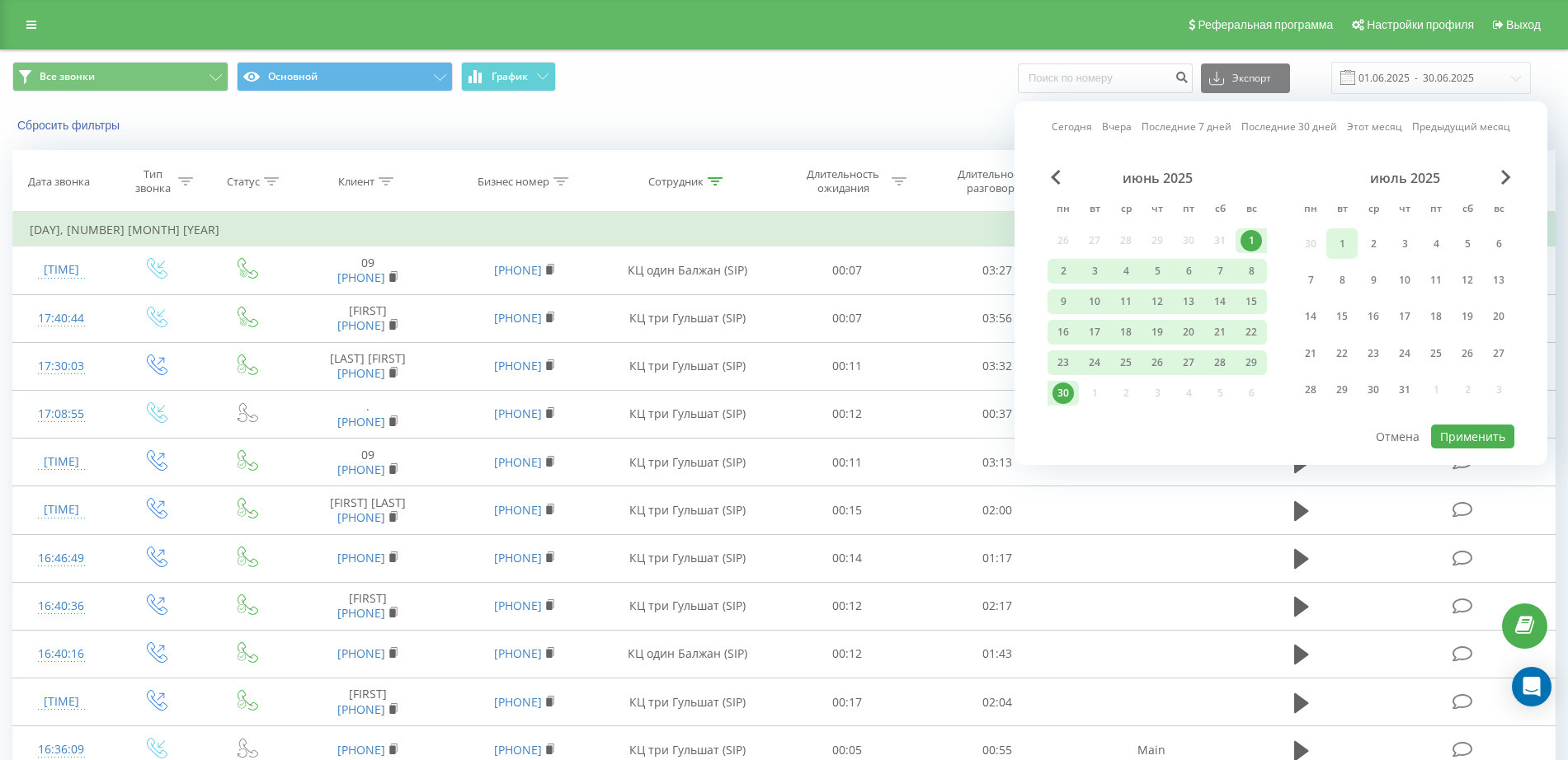 click on "1" at bounding box center [1342, 244] 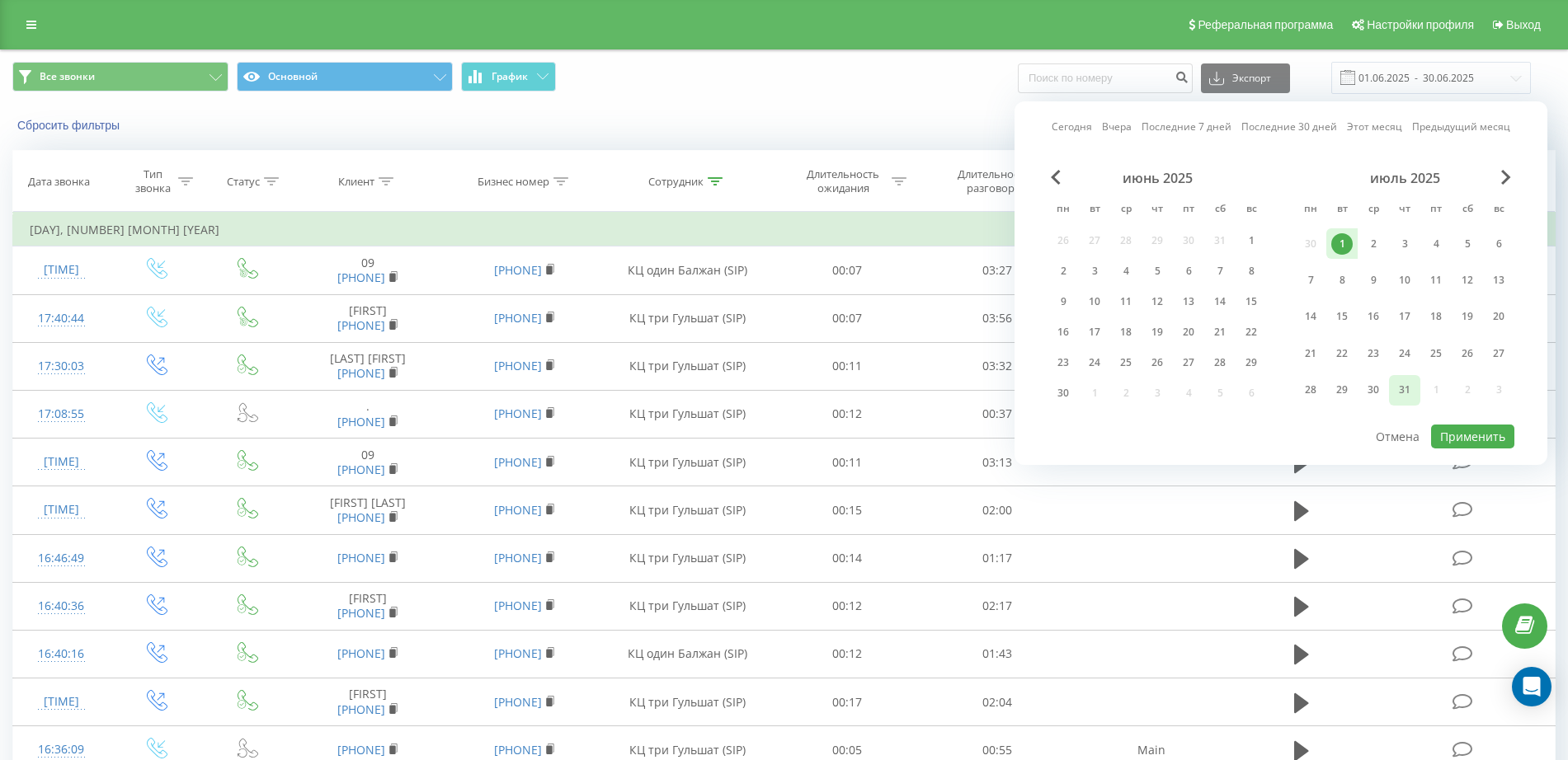 click on "31" at bounding box center (1405, 390) 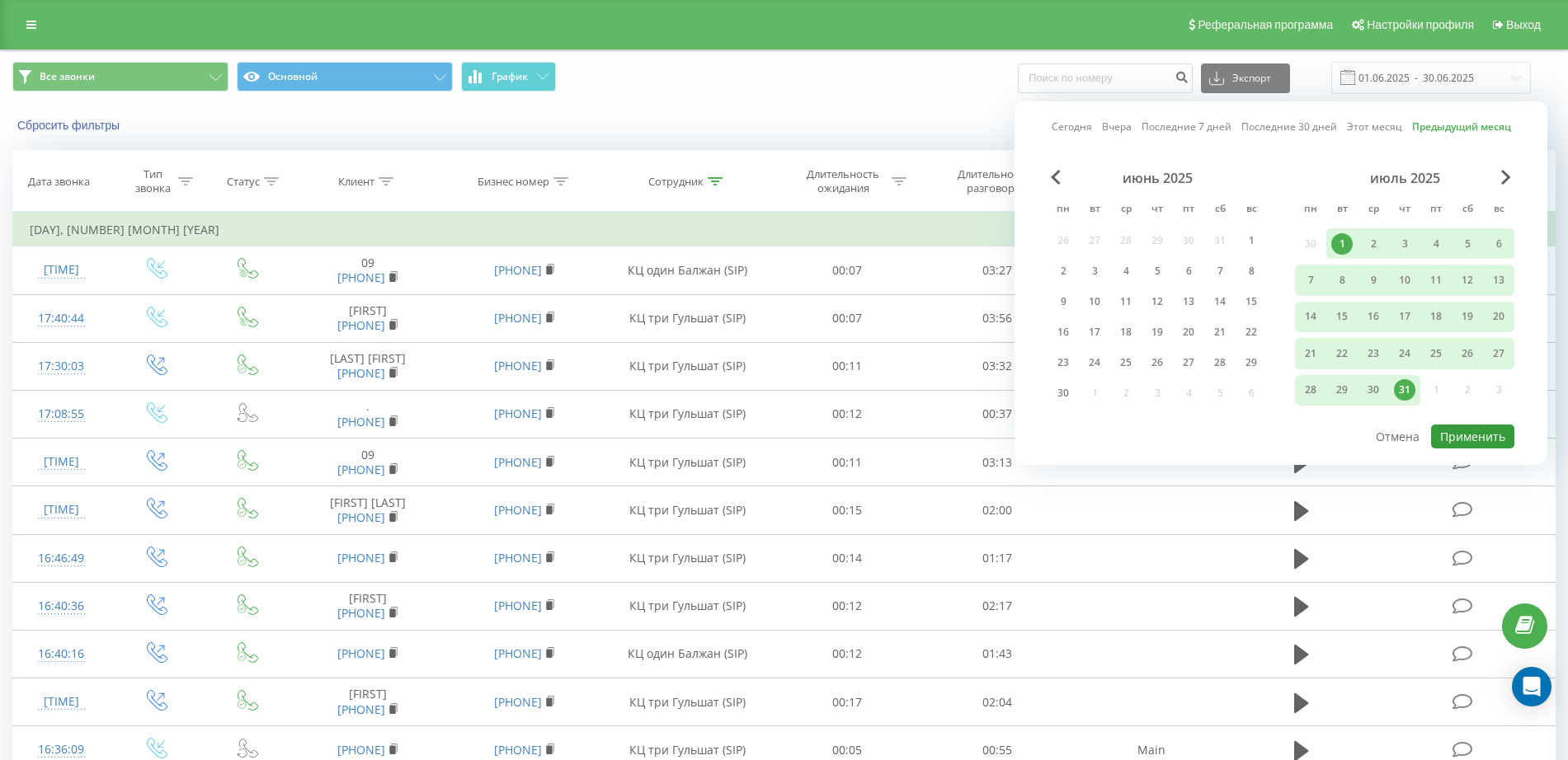 click on "Применить" at bounding box center (1472, 436) 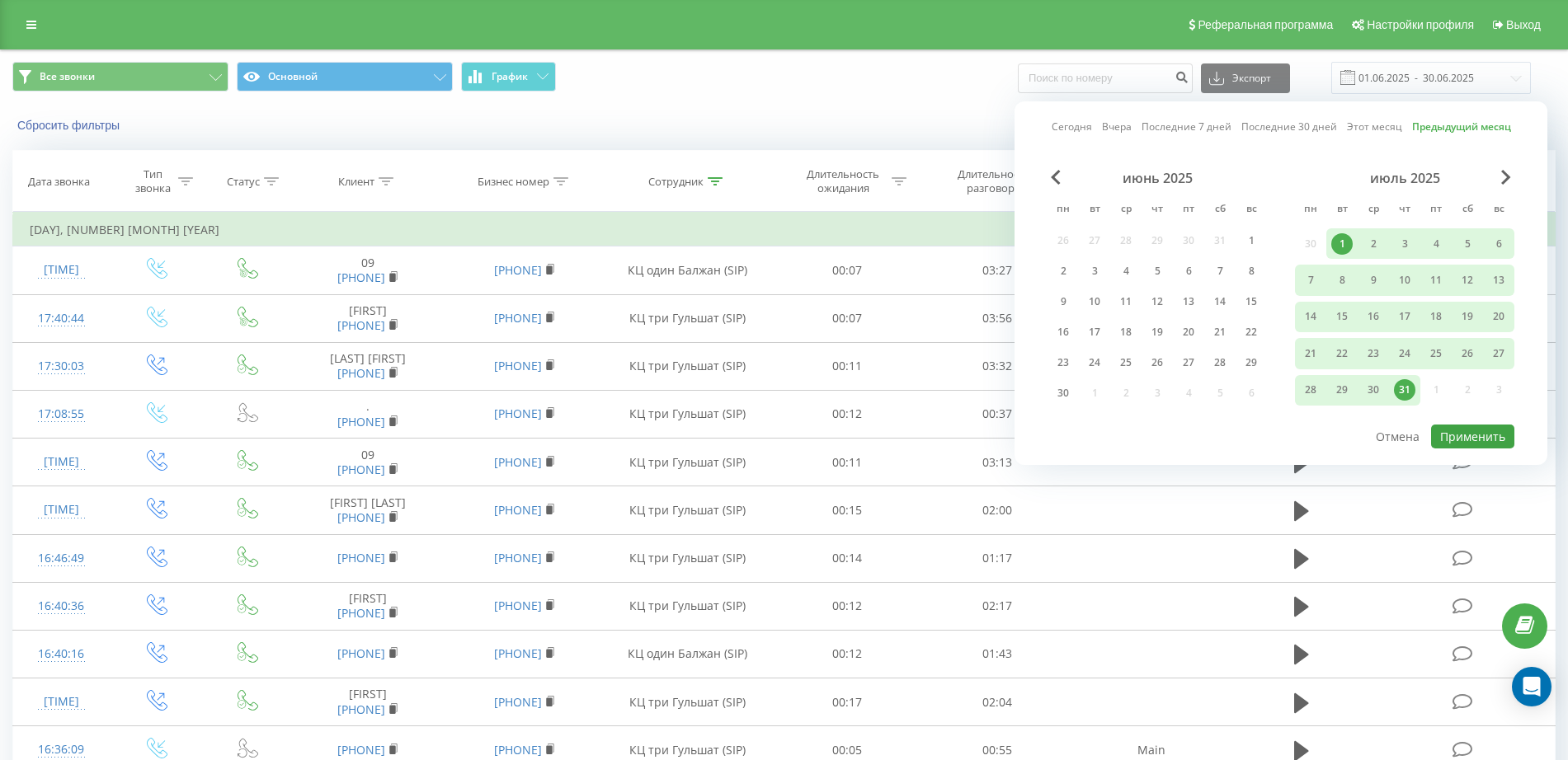 type on "01.07.2025  -  31.07.2025" 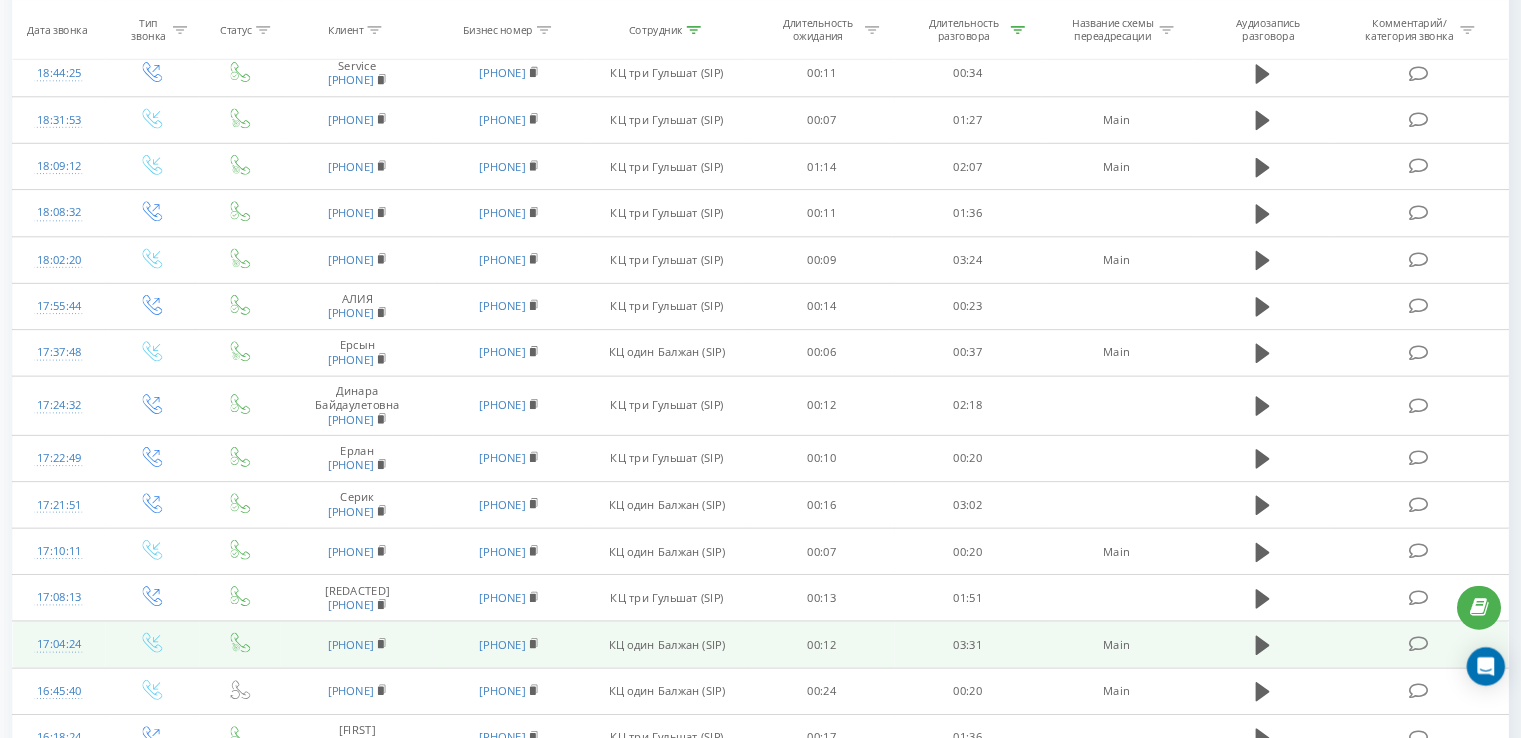 scroll, scrollTop: 0, scrollLeft: 0, axis: both 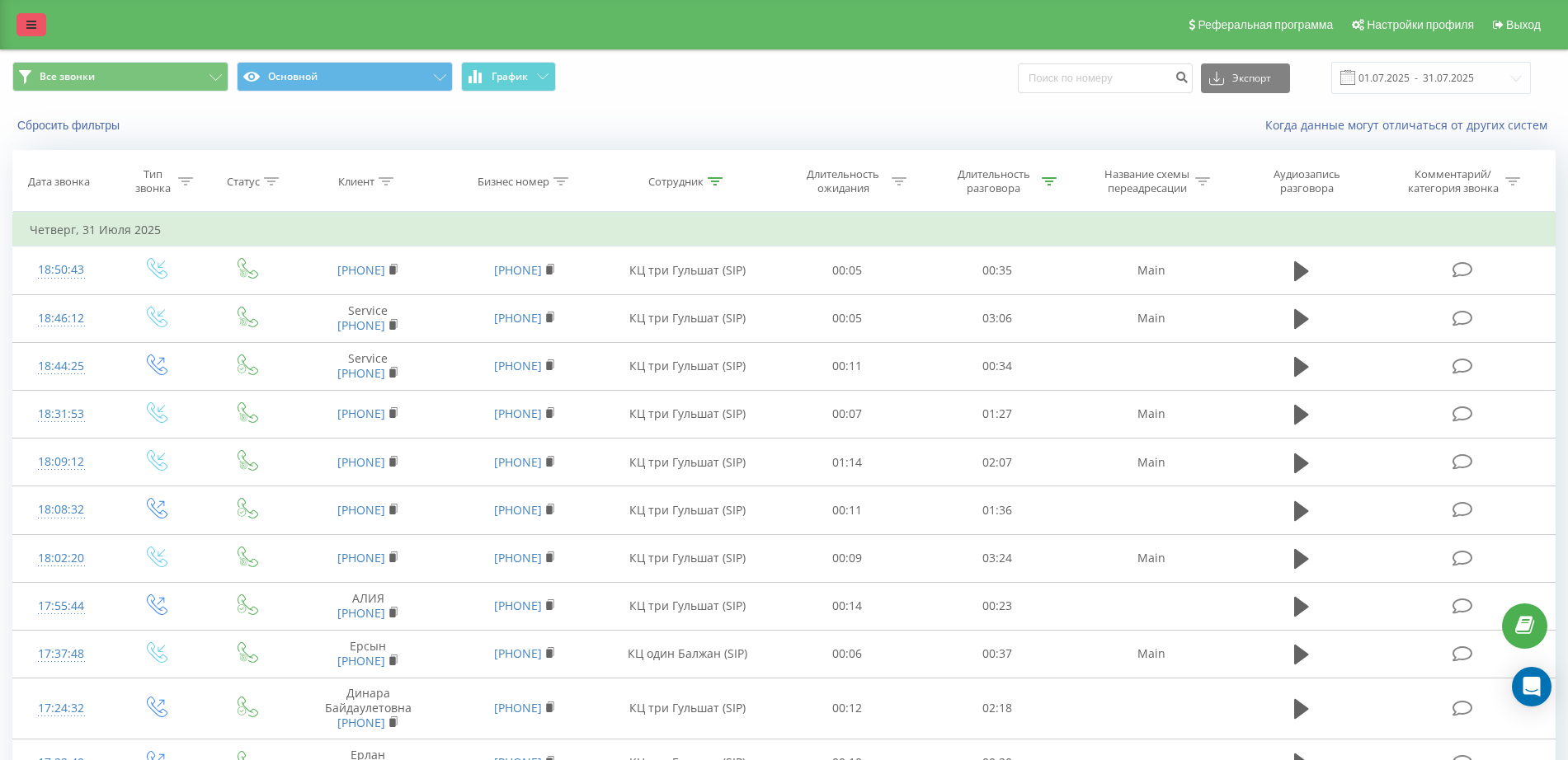 click at bounding box center (31, 25) 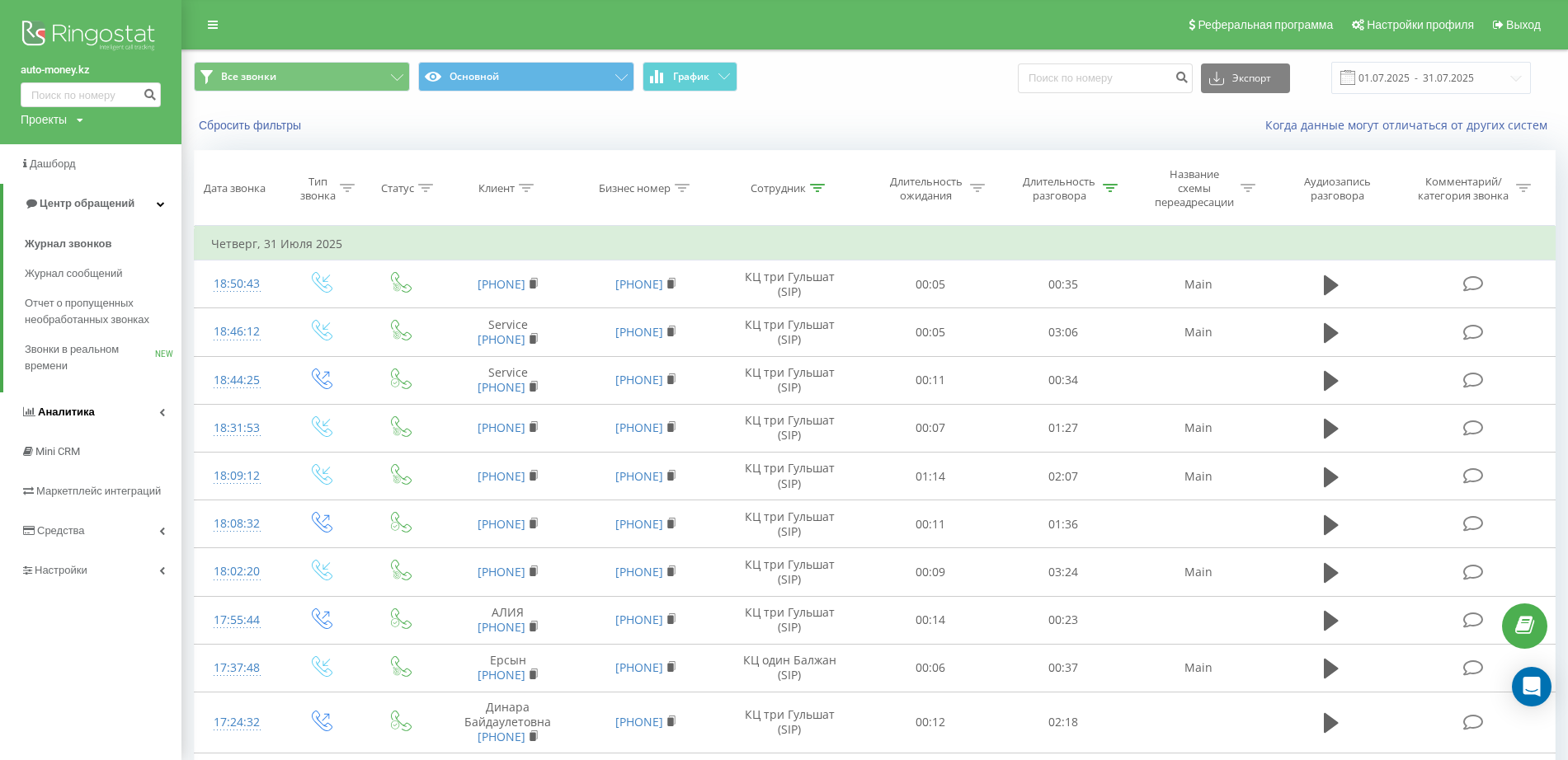 click on "Аналитика" at bounding box center (91, 412) 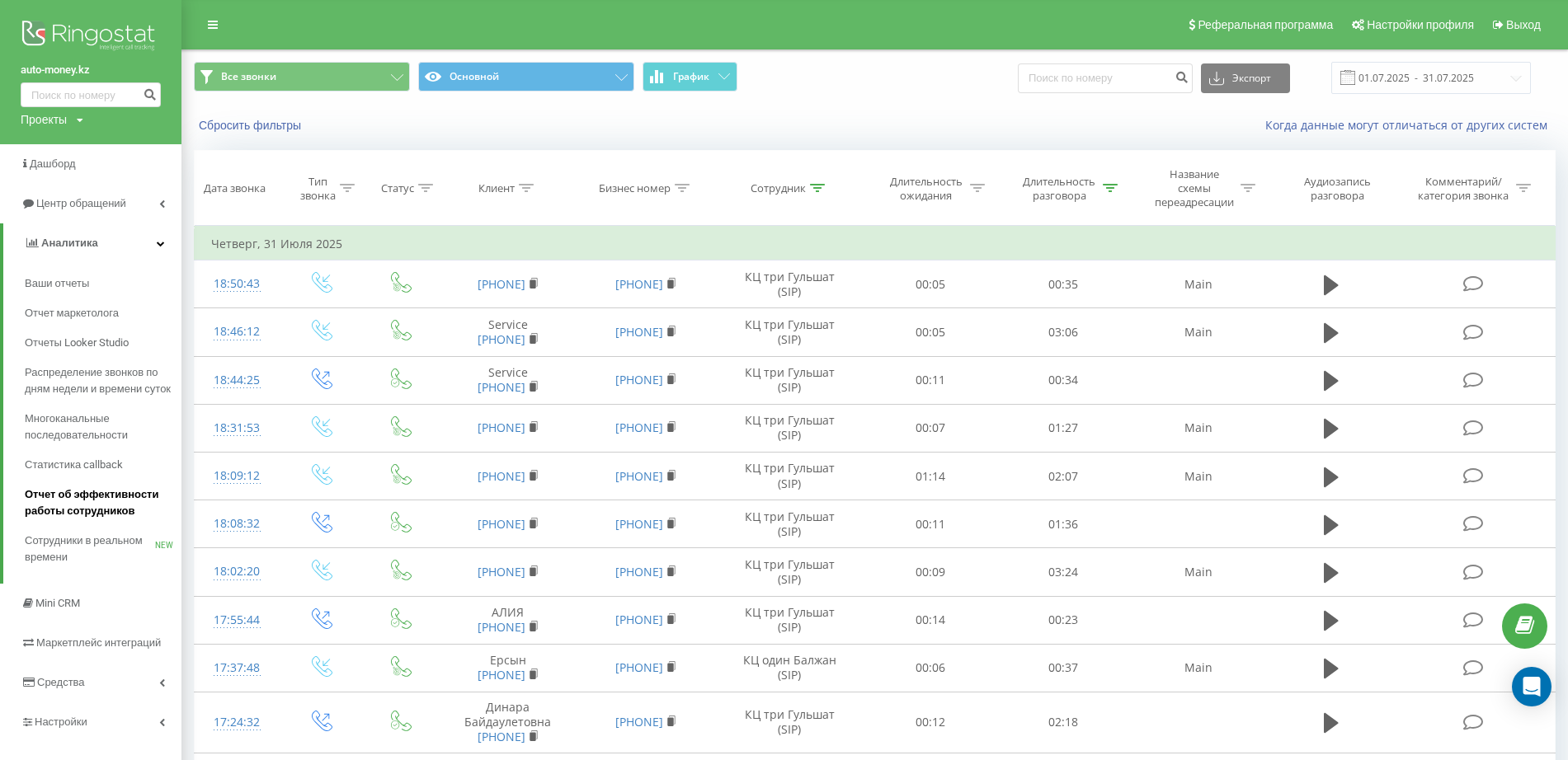 click on "Отчет об эффективности работы сотрудников" at bounding box center [99, 503] 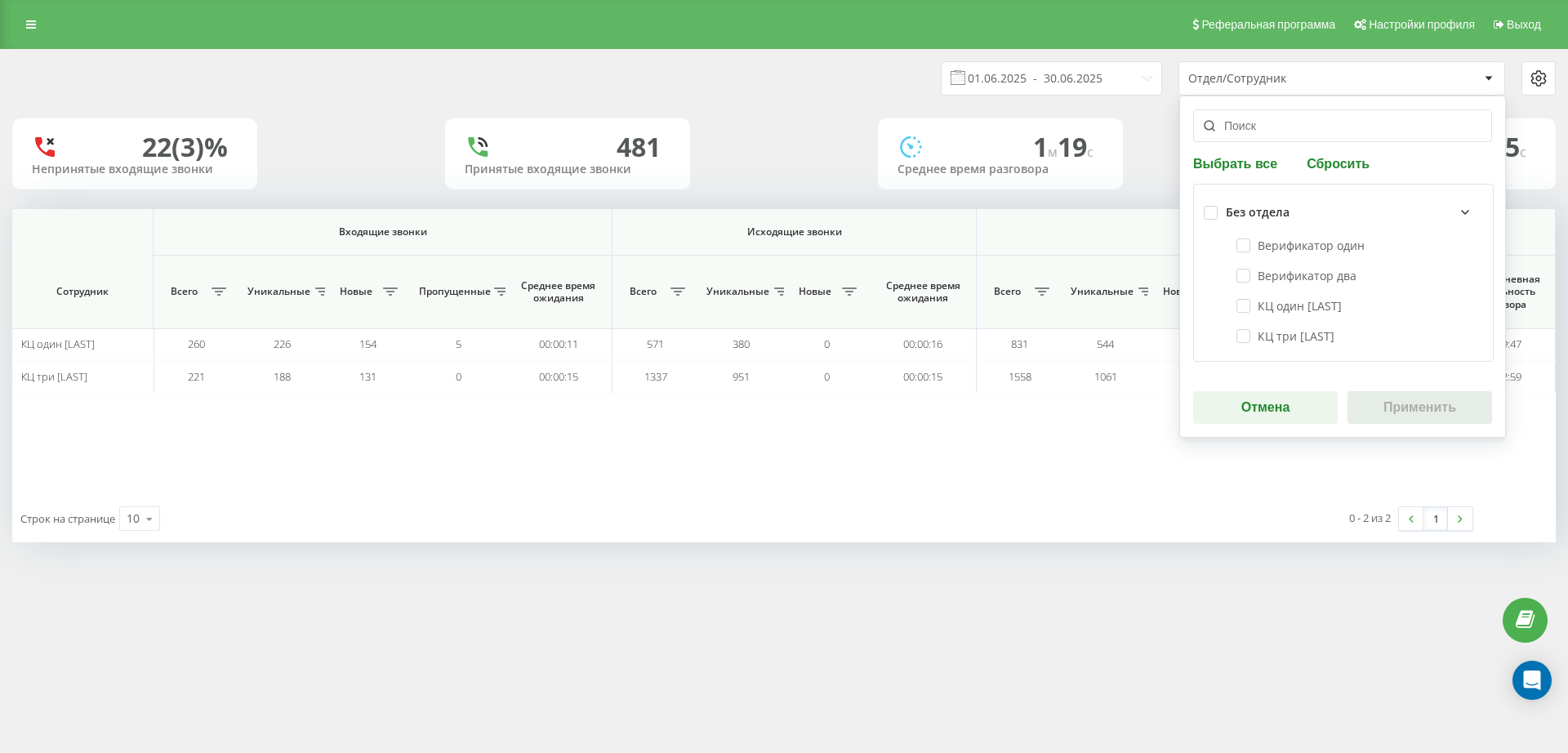 scroll, scrollTop: 0, scrollLeft: 0, axis: both 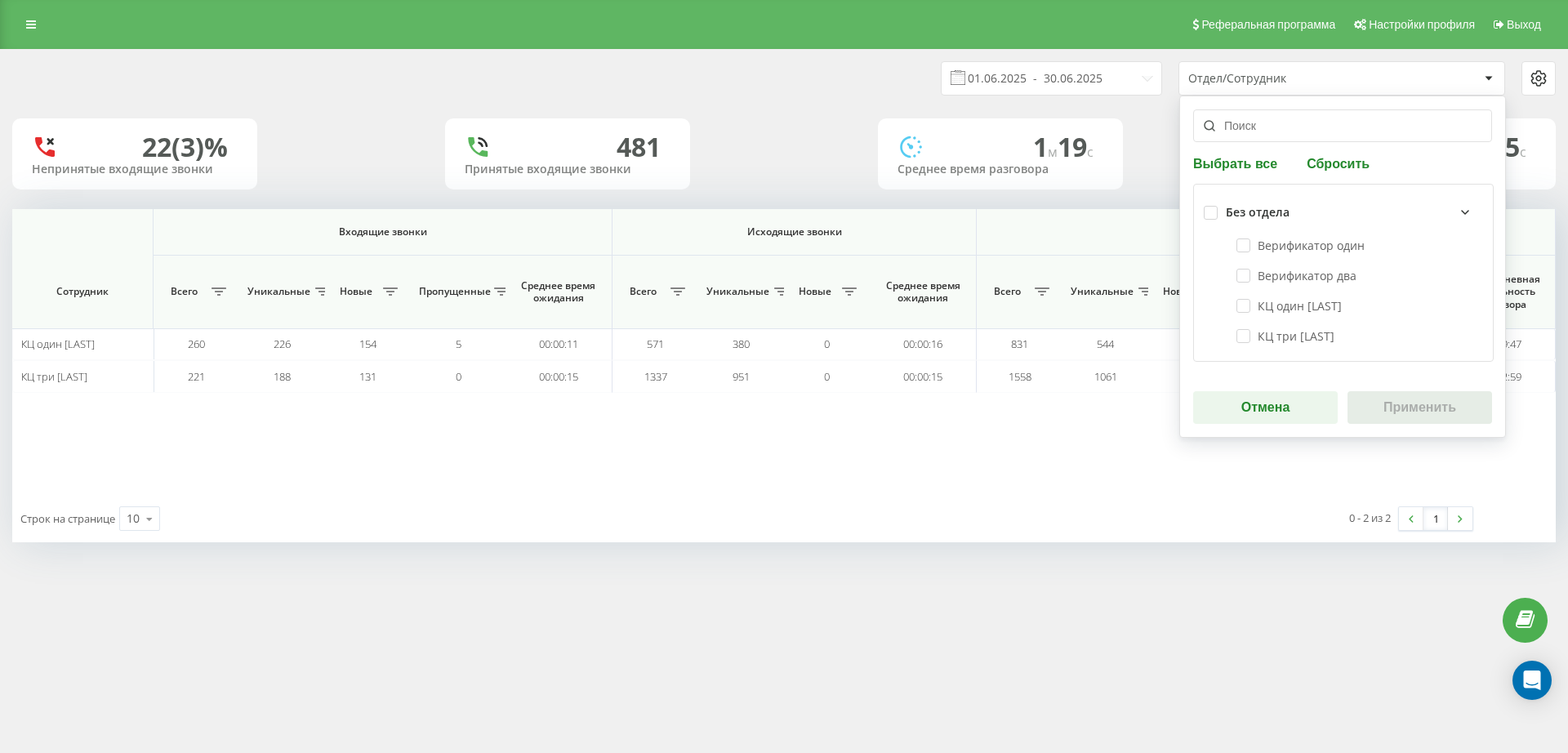 click on "Выбрать все" at bounding box center [1237, 163] 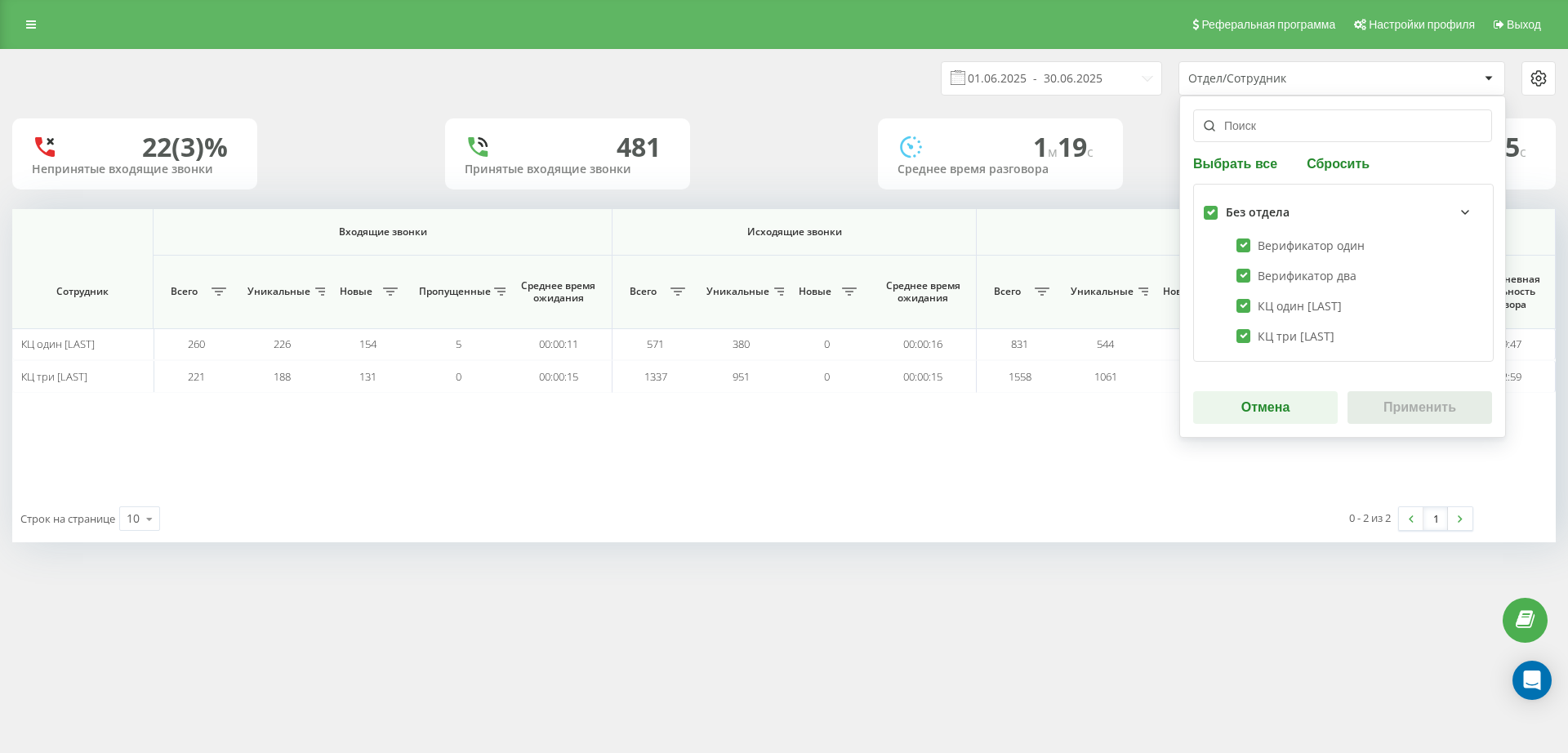 checkbox on "true" 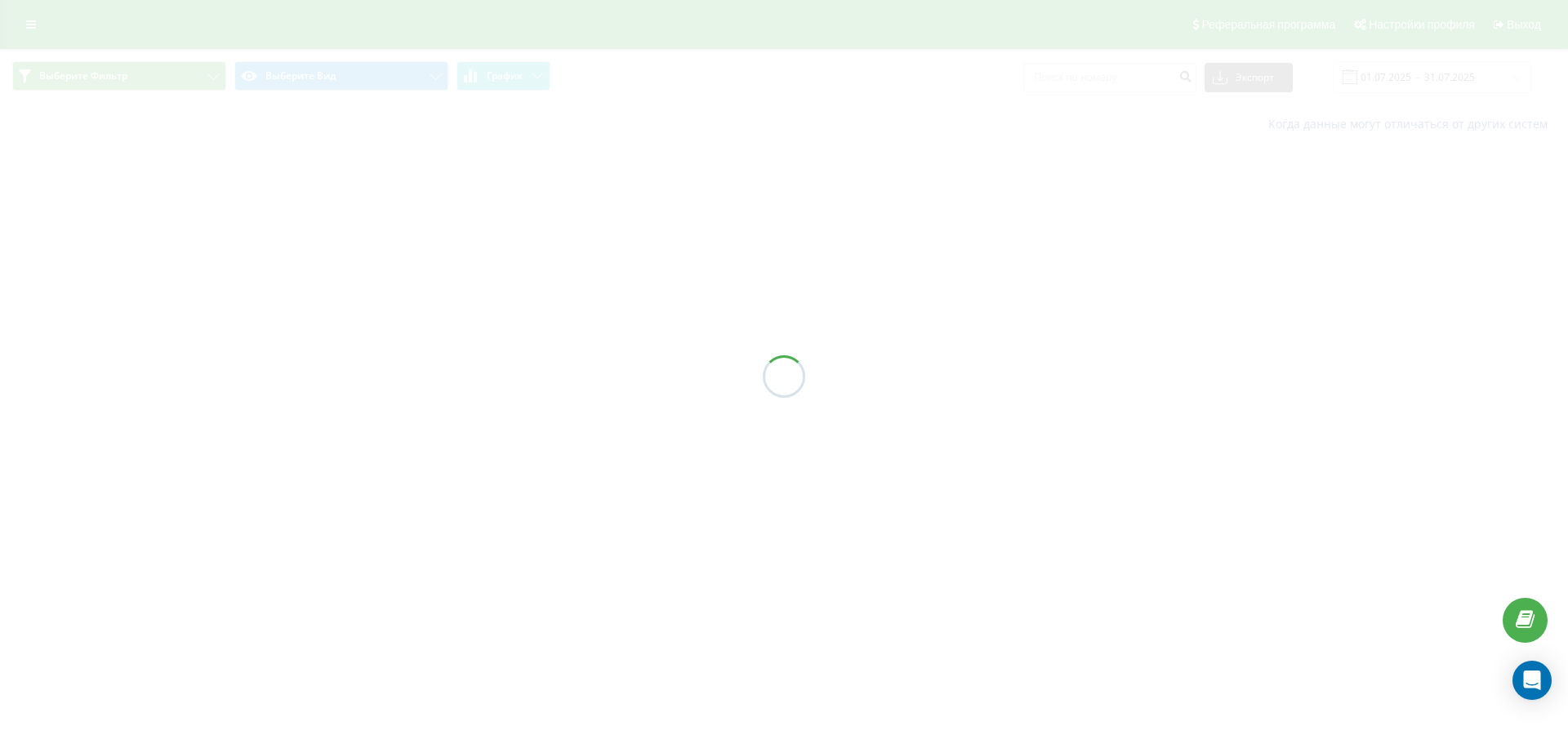 scroll, scrollTop: 0, scrollLeft: 0, axis: both 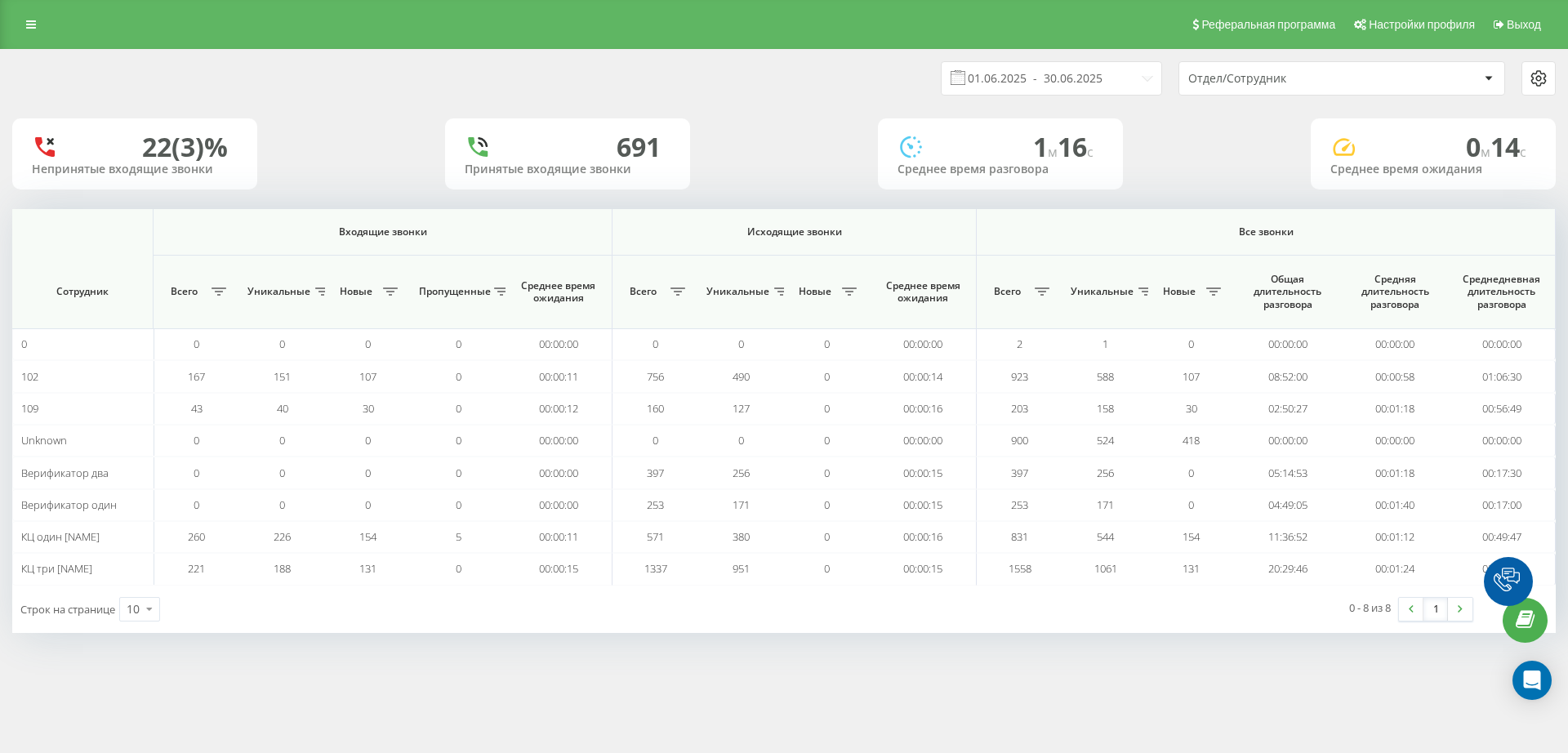 click on "Отдел/Сотрудник" at bounding box center [1285, 78] 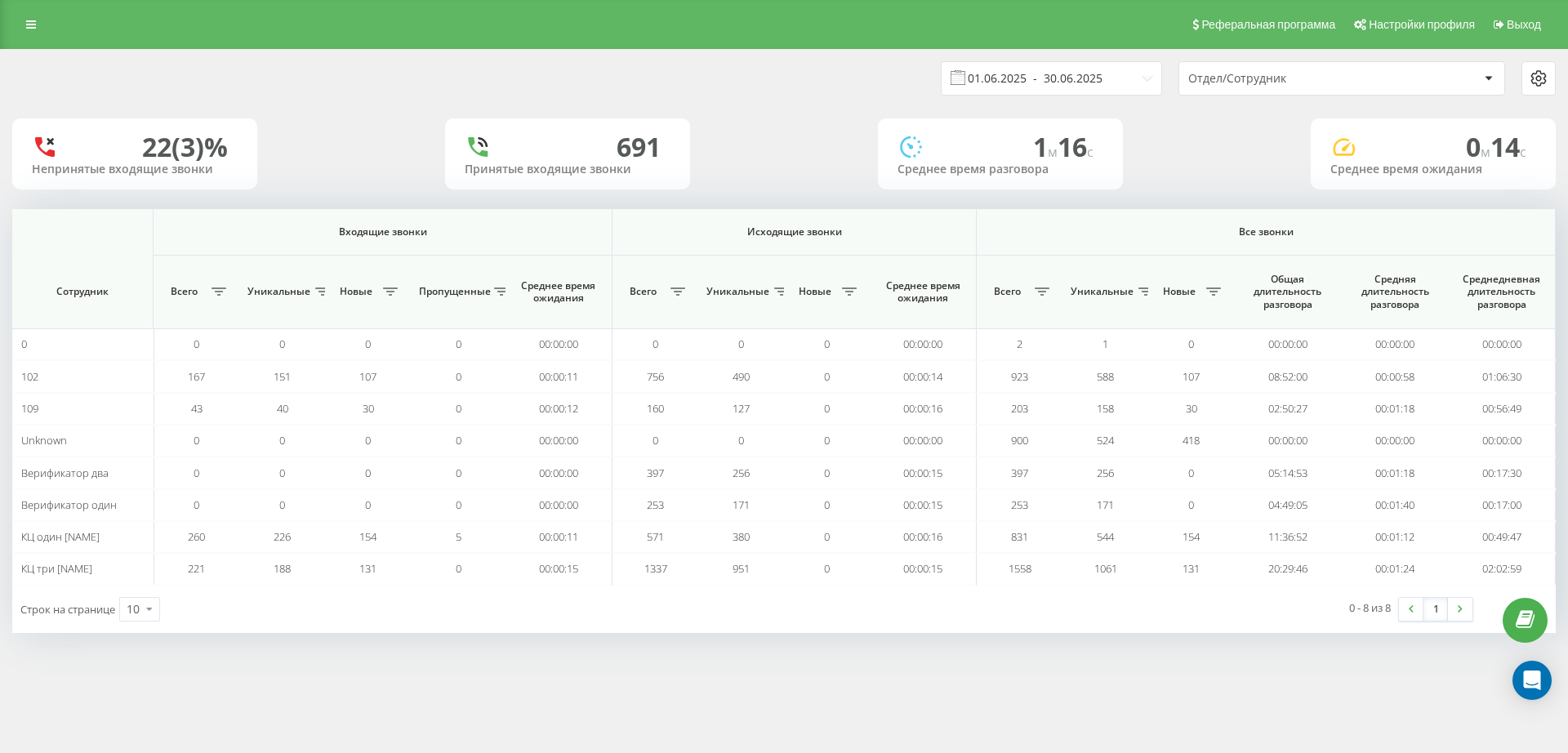 click on "01.06.2025  -  30.06.2025" at bounding box center (1051, 78) 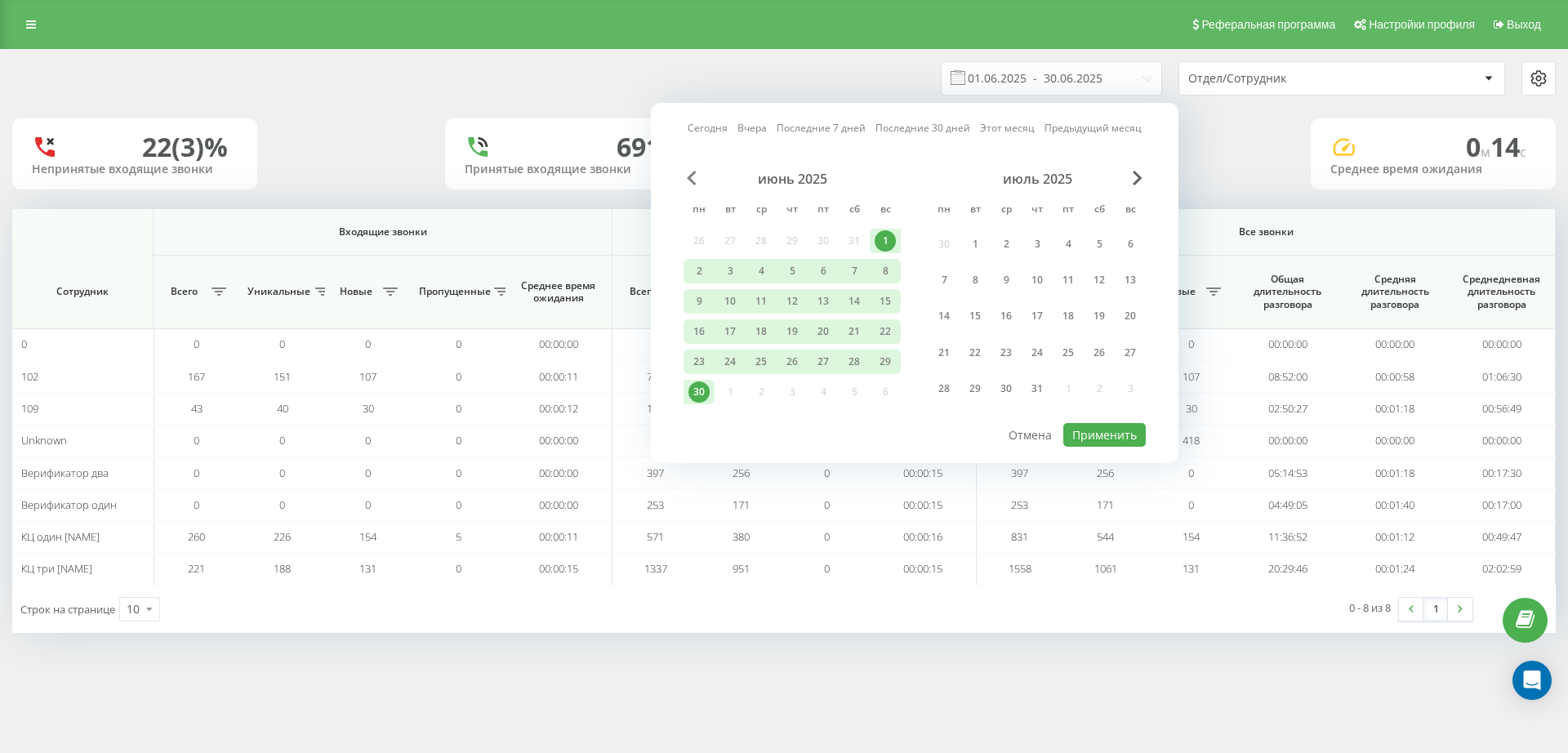 click at bounding box center (692, 178) 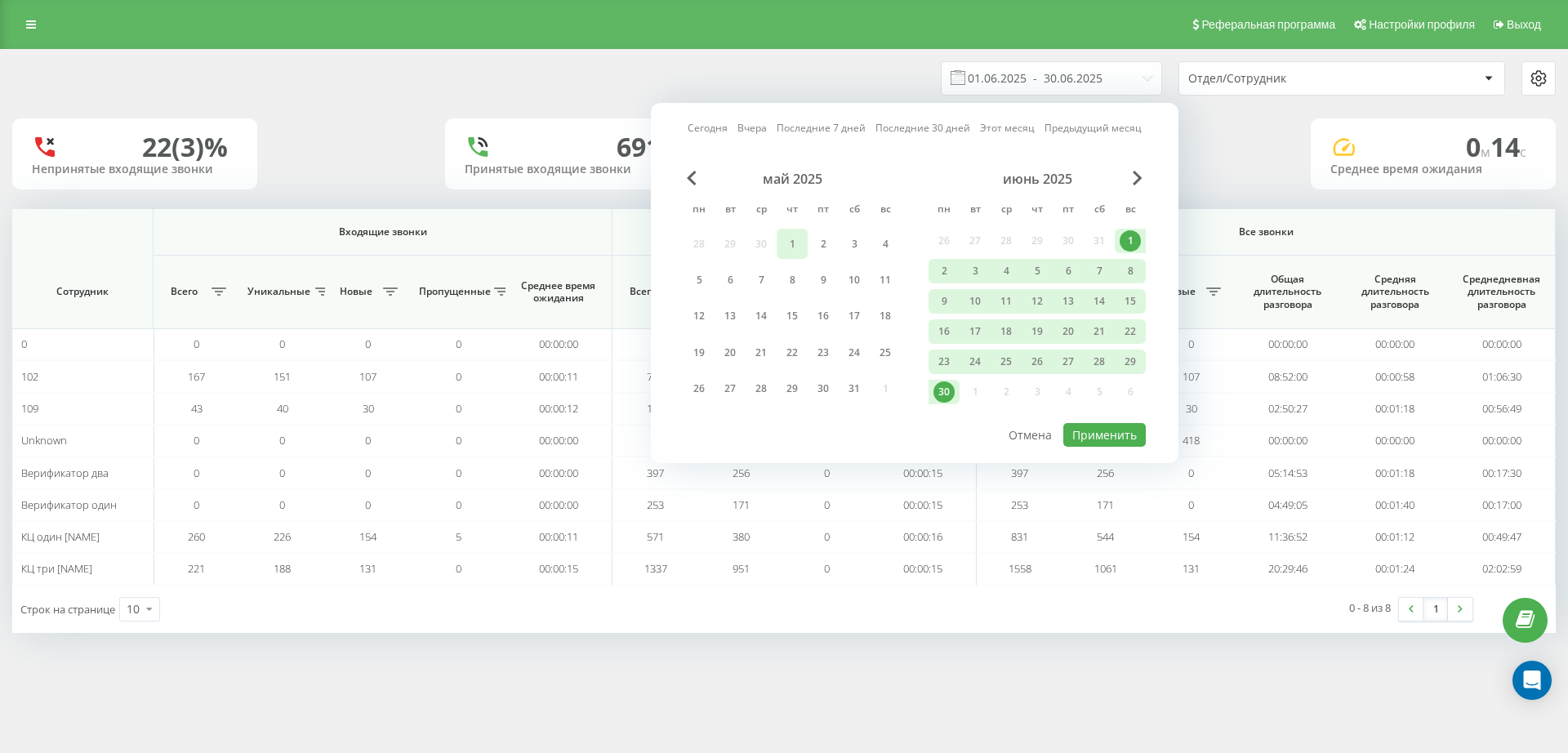 click on "1" at bounding box center (792, 244) 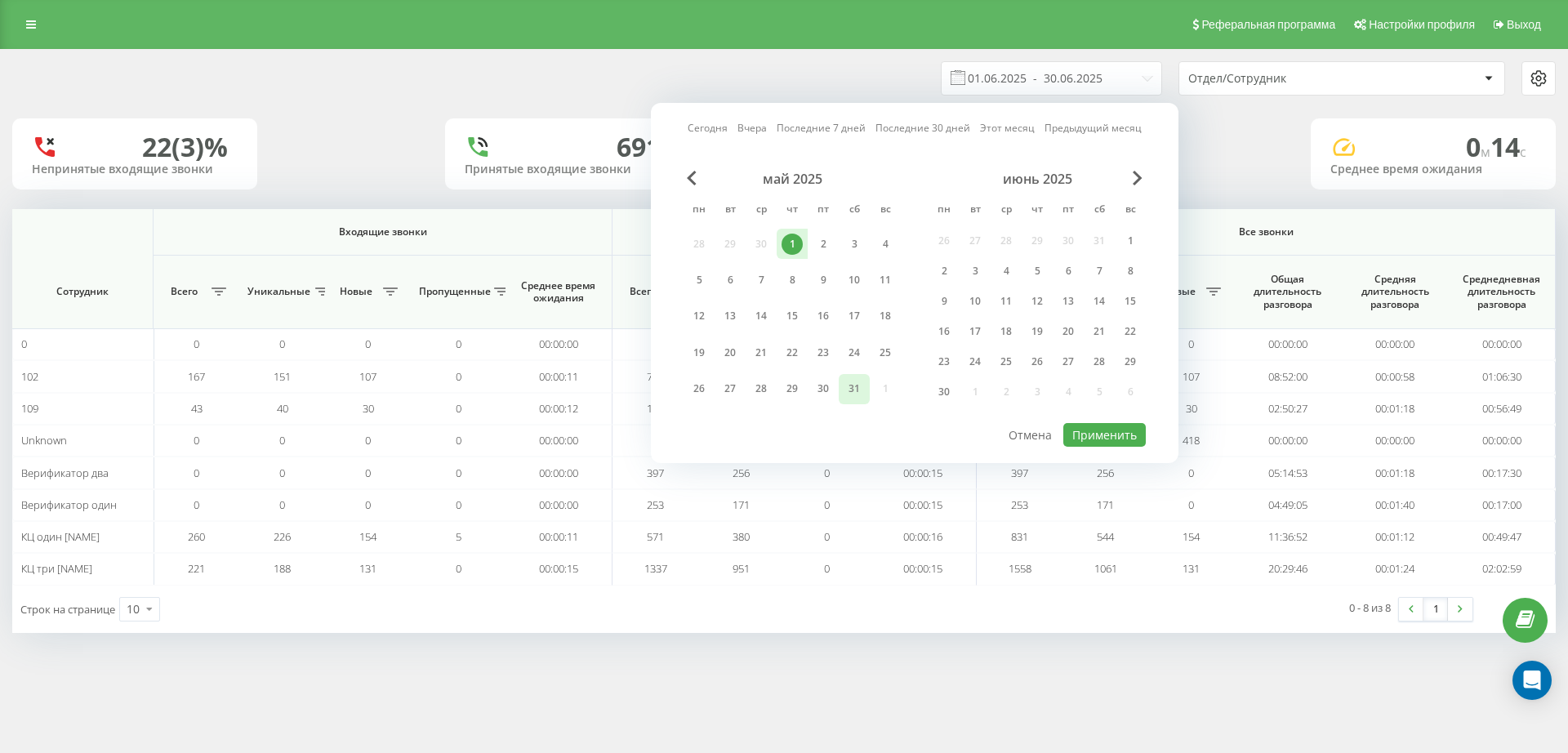click on "31" at bounding box center [854, 389] 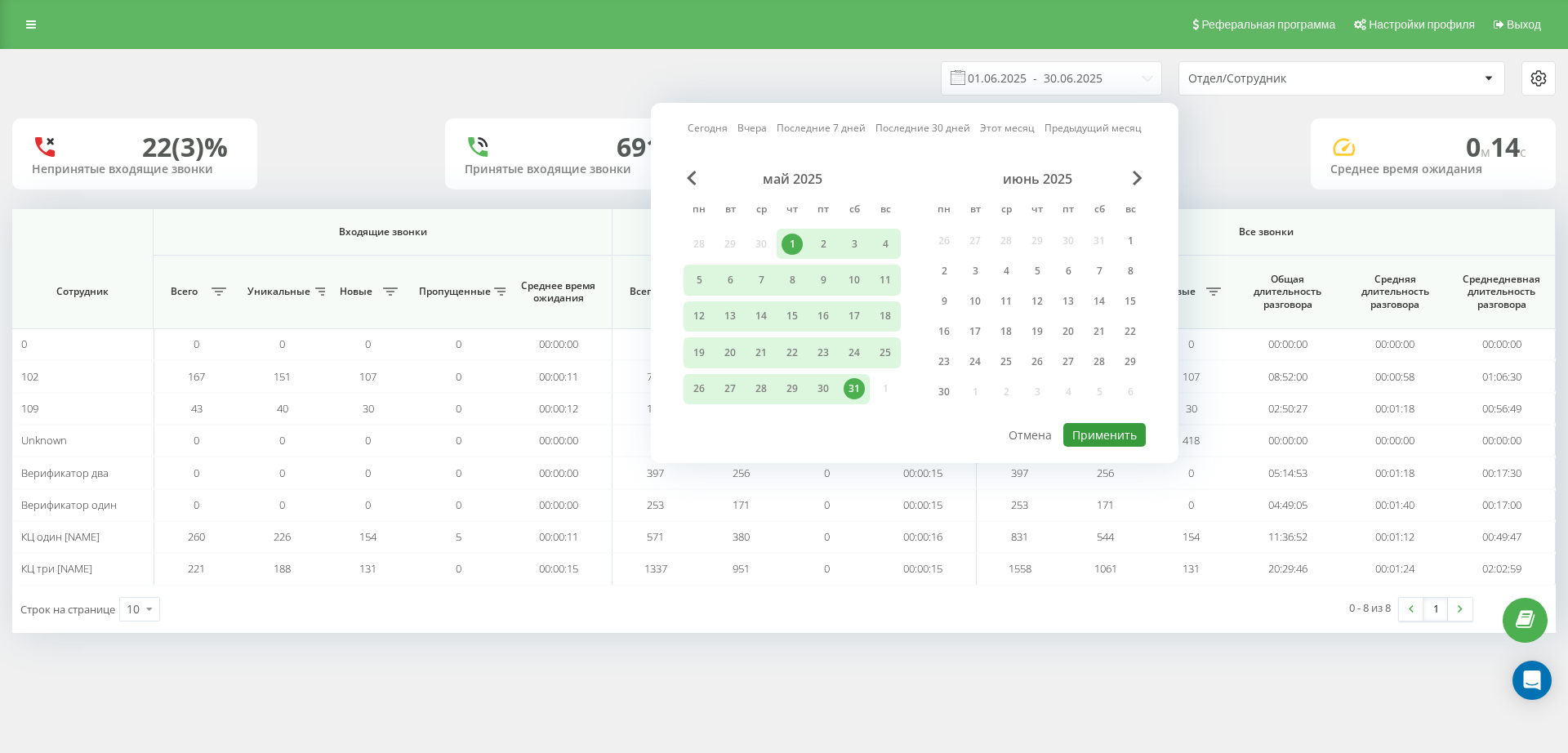 click on "Применить" at bounding box center (1104, 434) 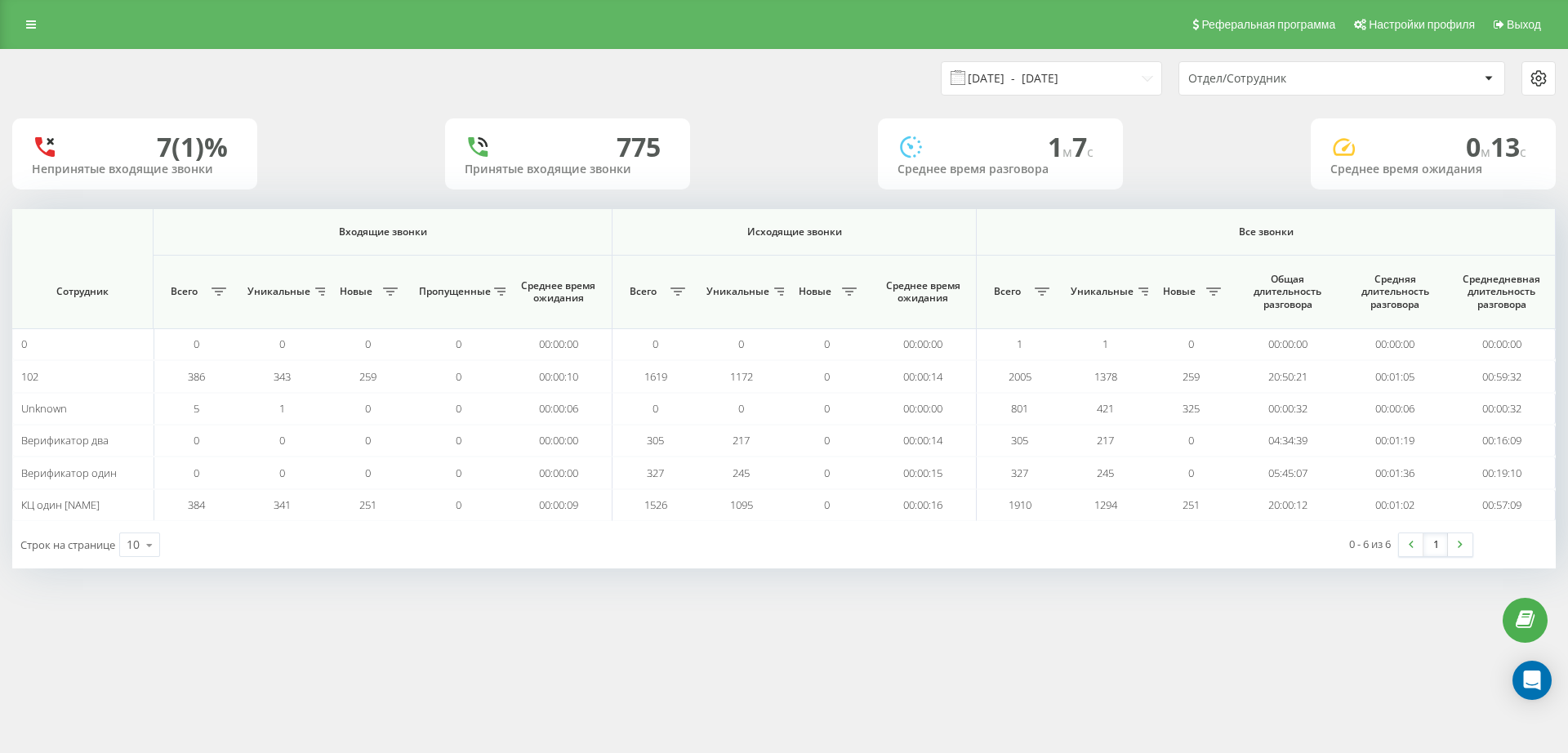 click on "[DATE]  -  [DATE]" at bounding box center [1051, 78] 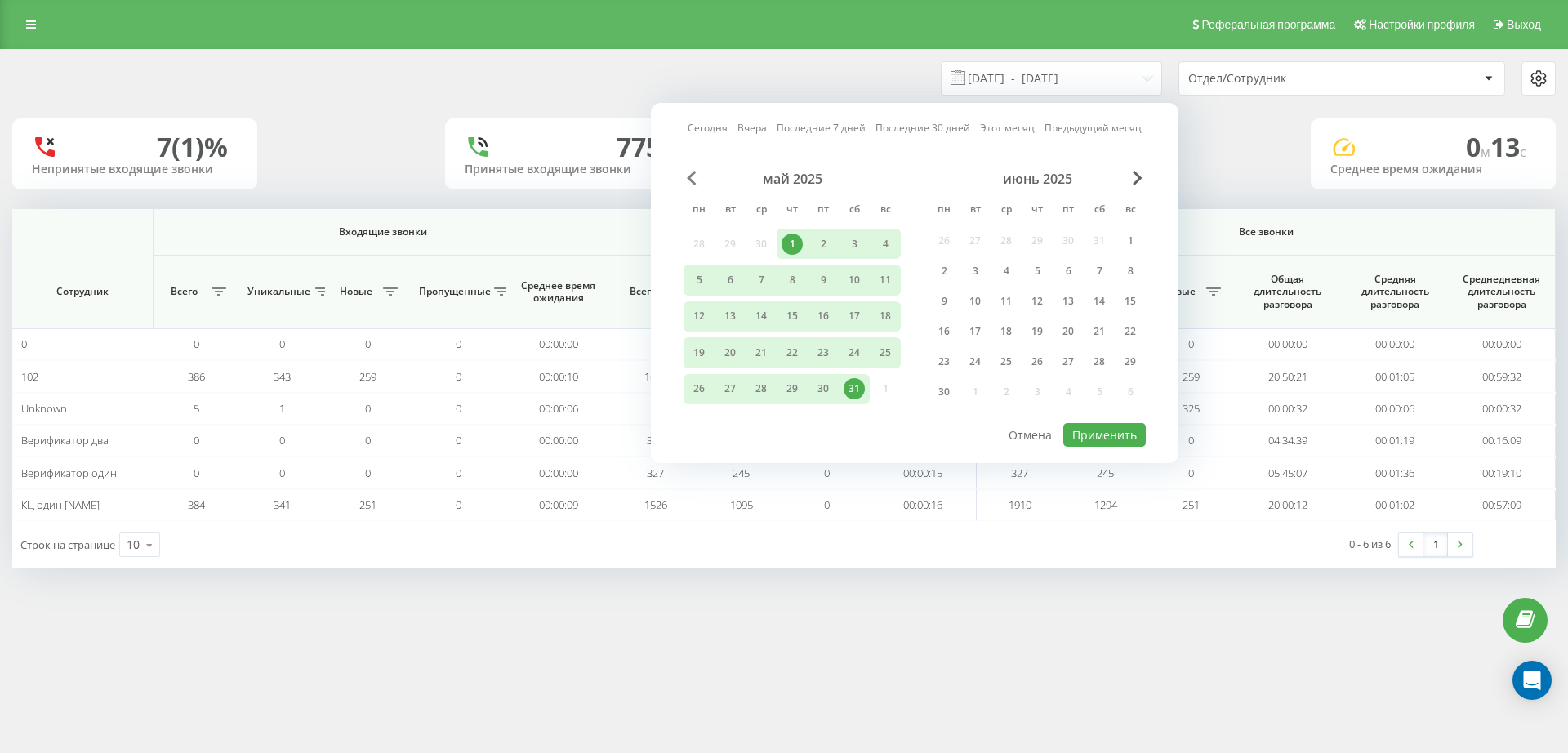 click at bounding box center [692, 178] 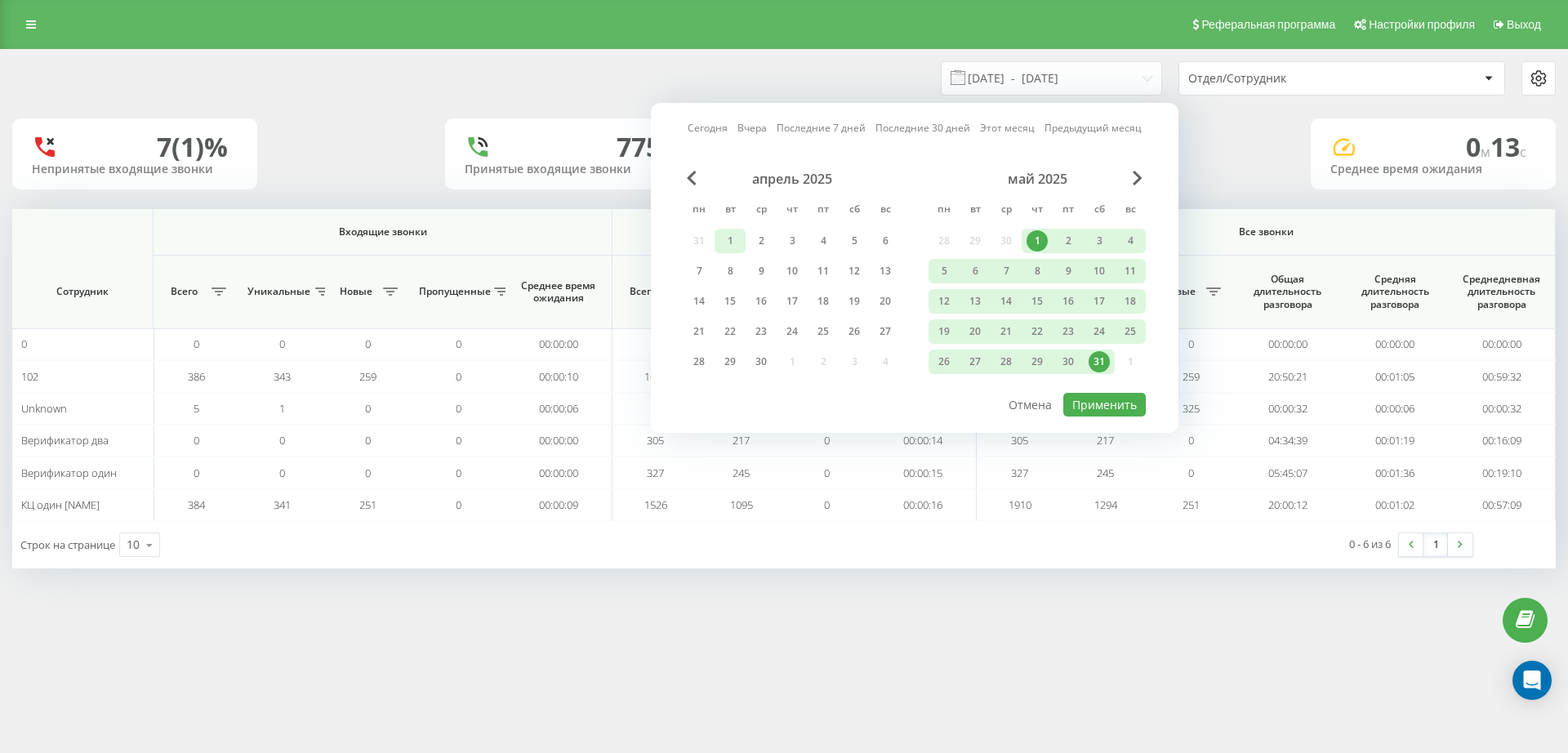 click on "1" at bounding box center (730, 241) 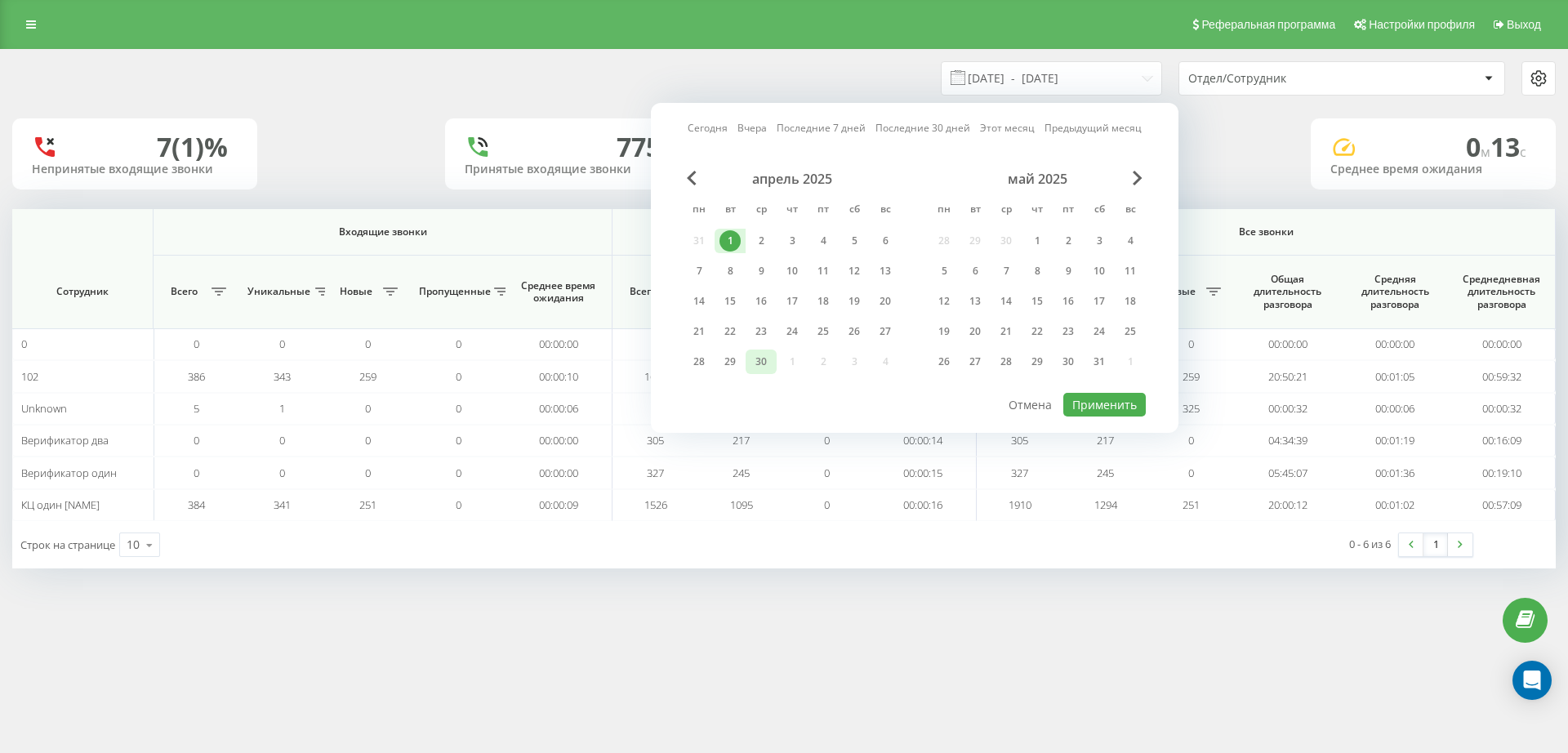 click on "30" at bounding box center (761, 362) 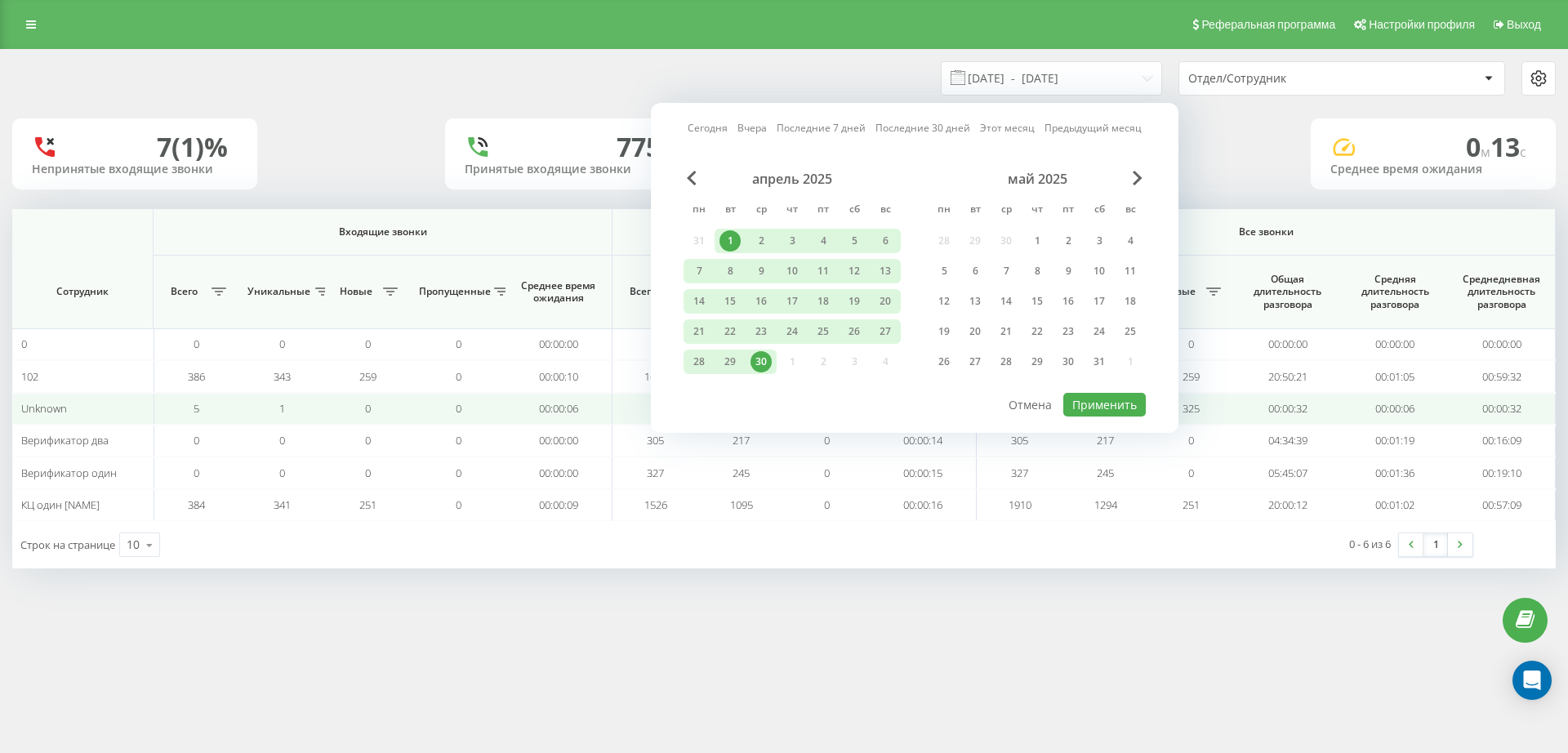 click on "325" at bounding box center (1191, 408) 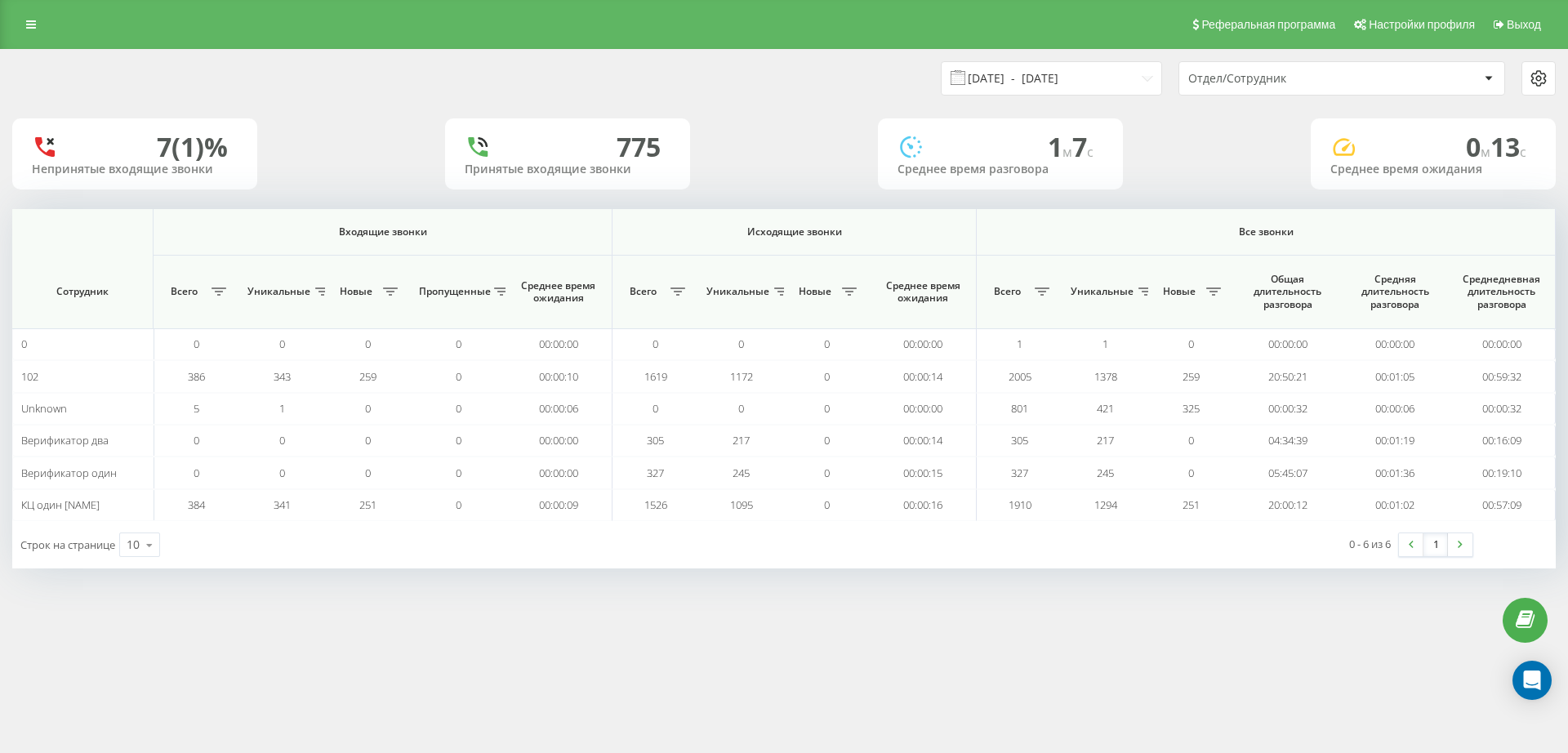 click on "[DATE]  -  [DATE]" at bounding box center (1051, 78) 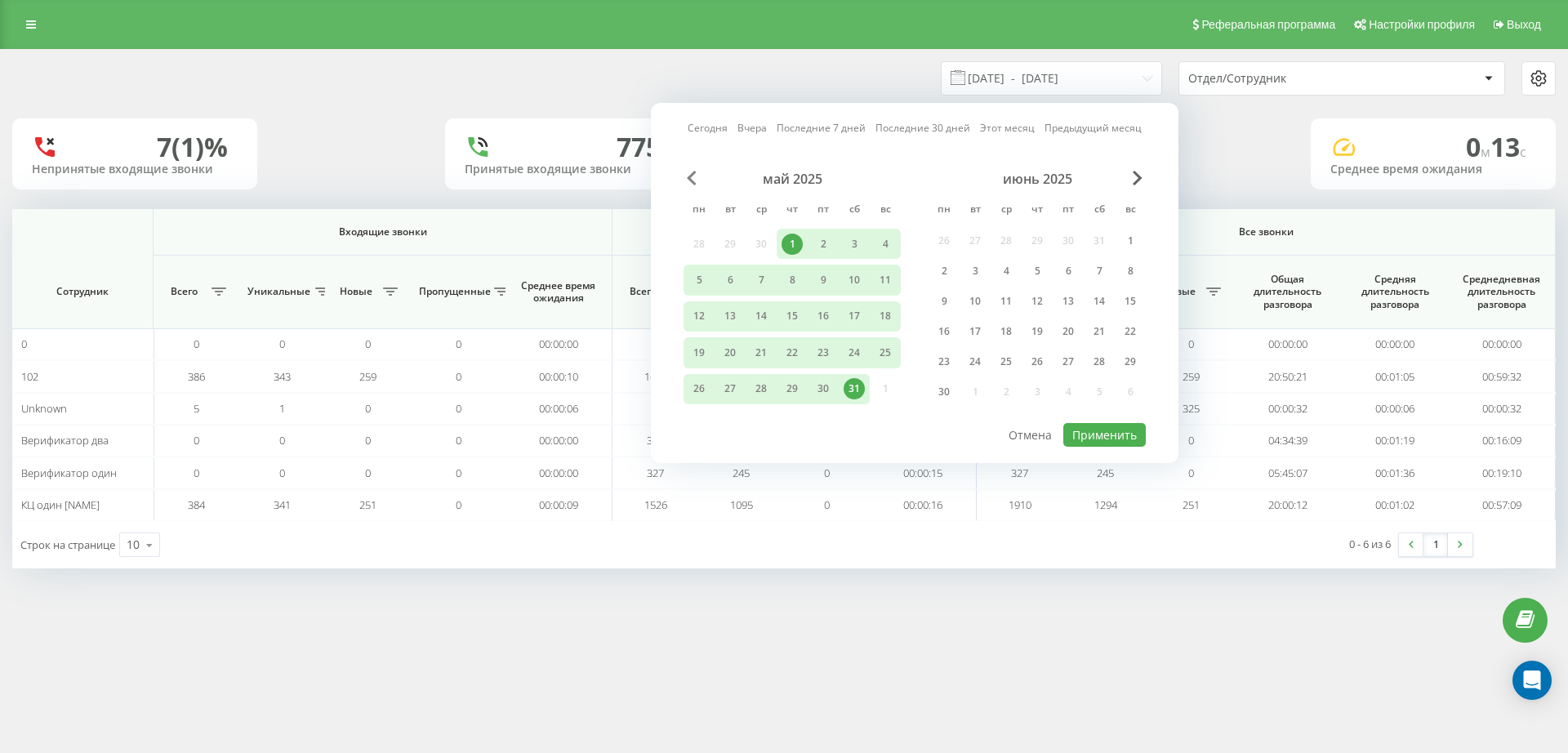 click at bounding box center [692, 178] 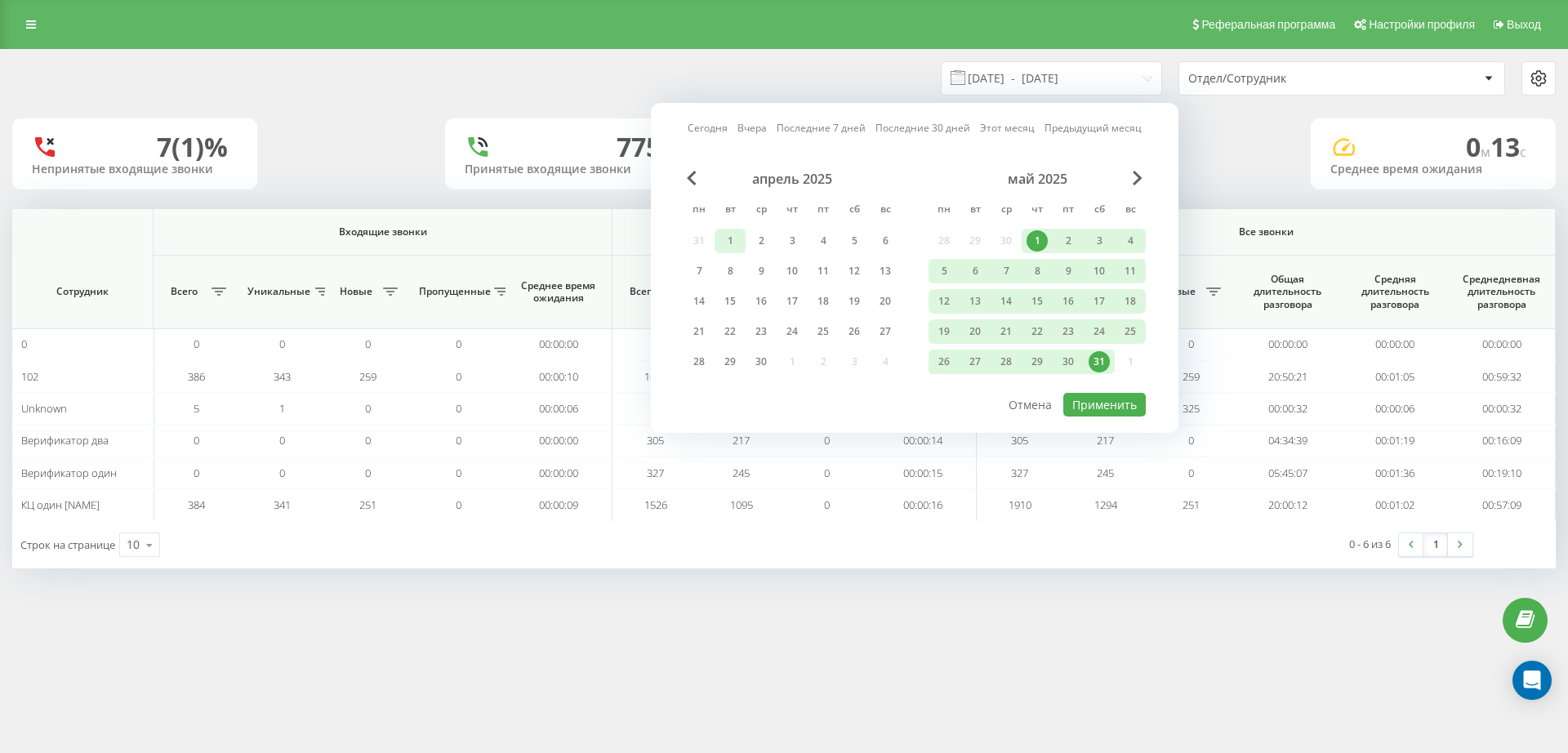 click on "1" at bounding box center [730, 241] 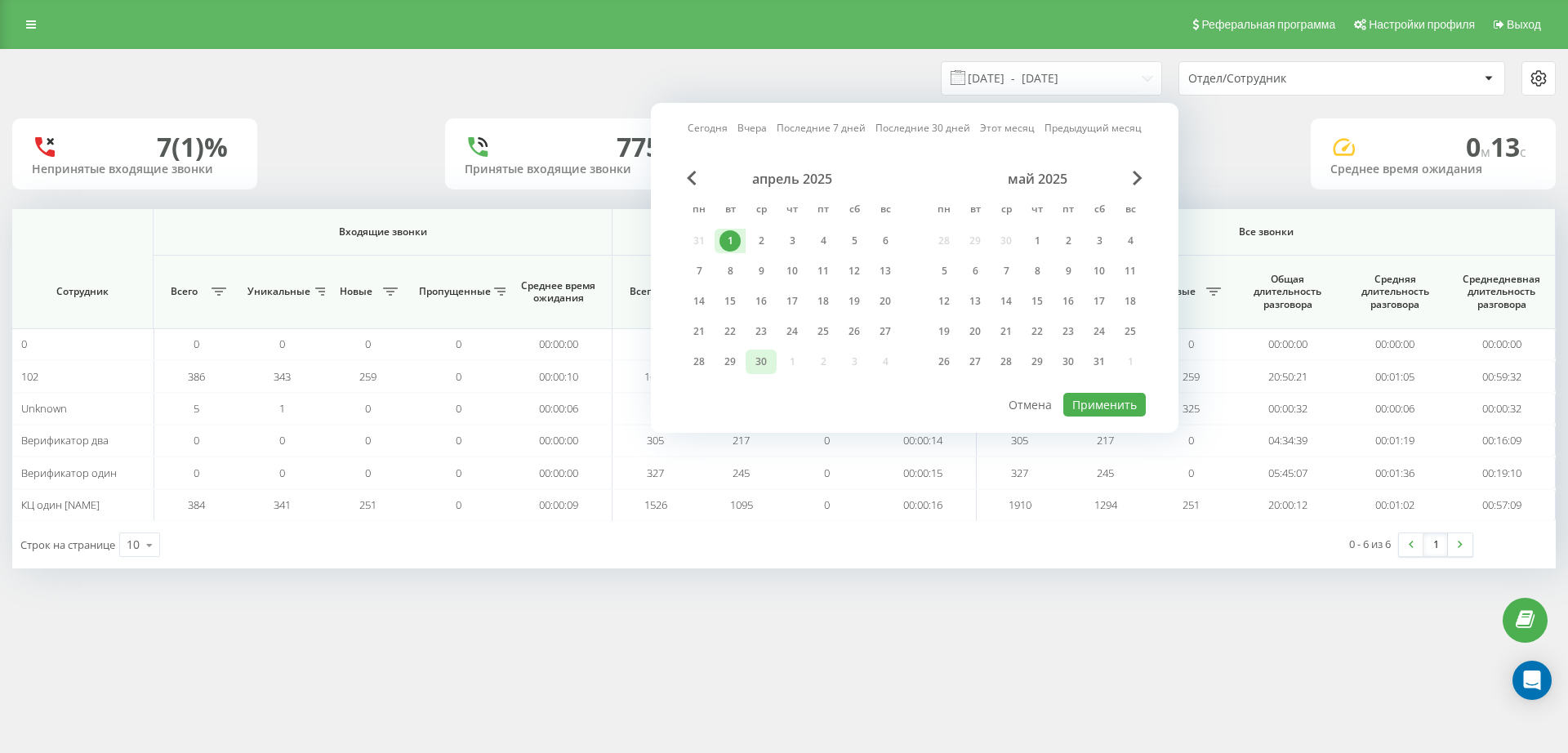 click on "30" at bounding box center [761, 362] 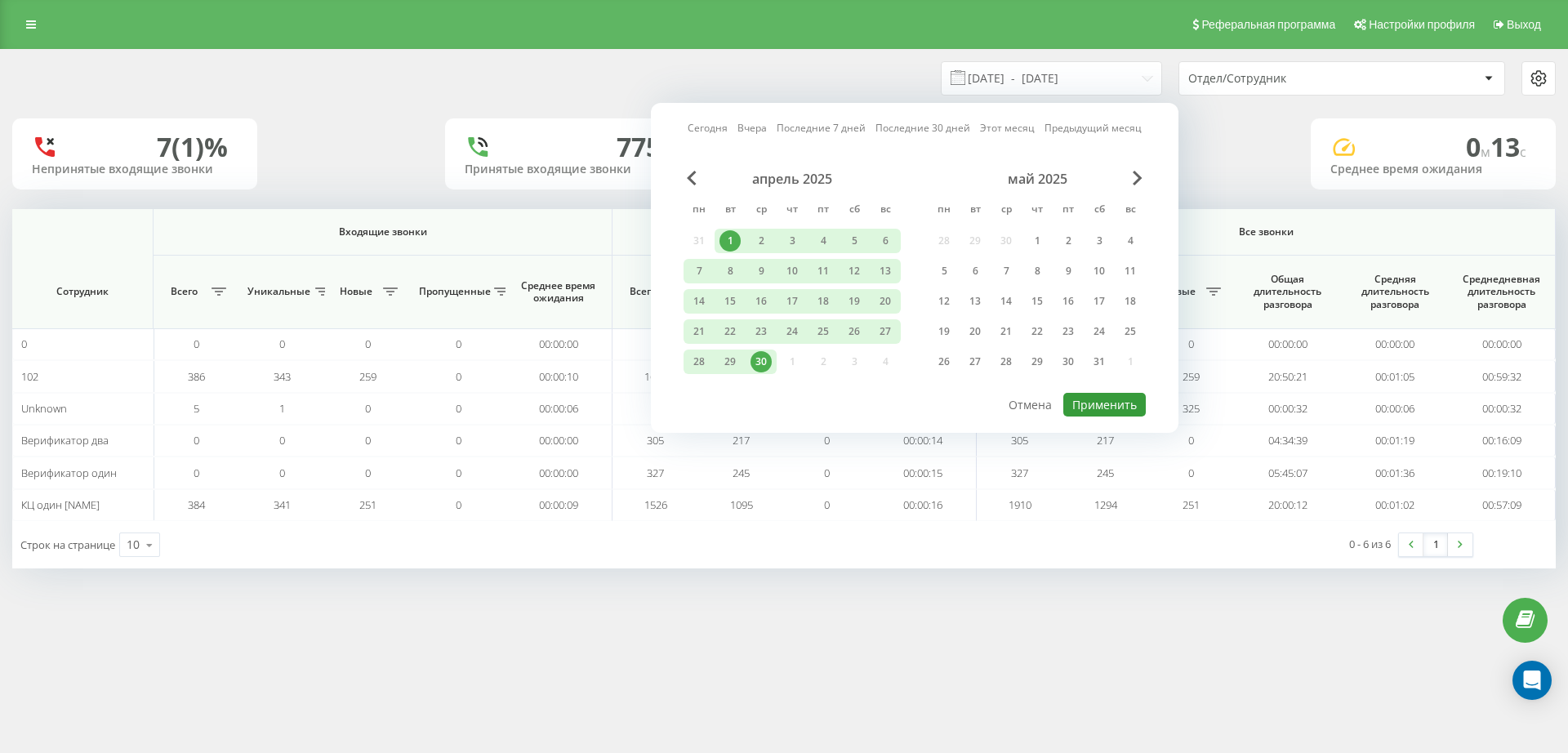 click on "Применить" at bounding box center [1104, 404] 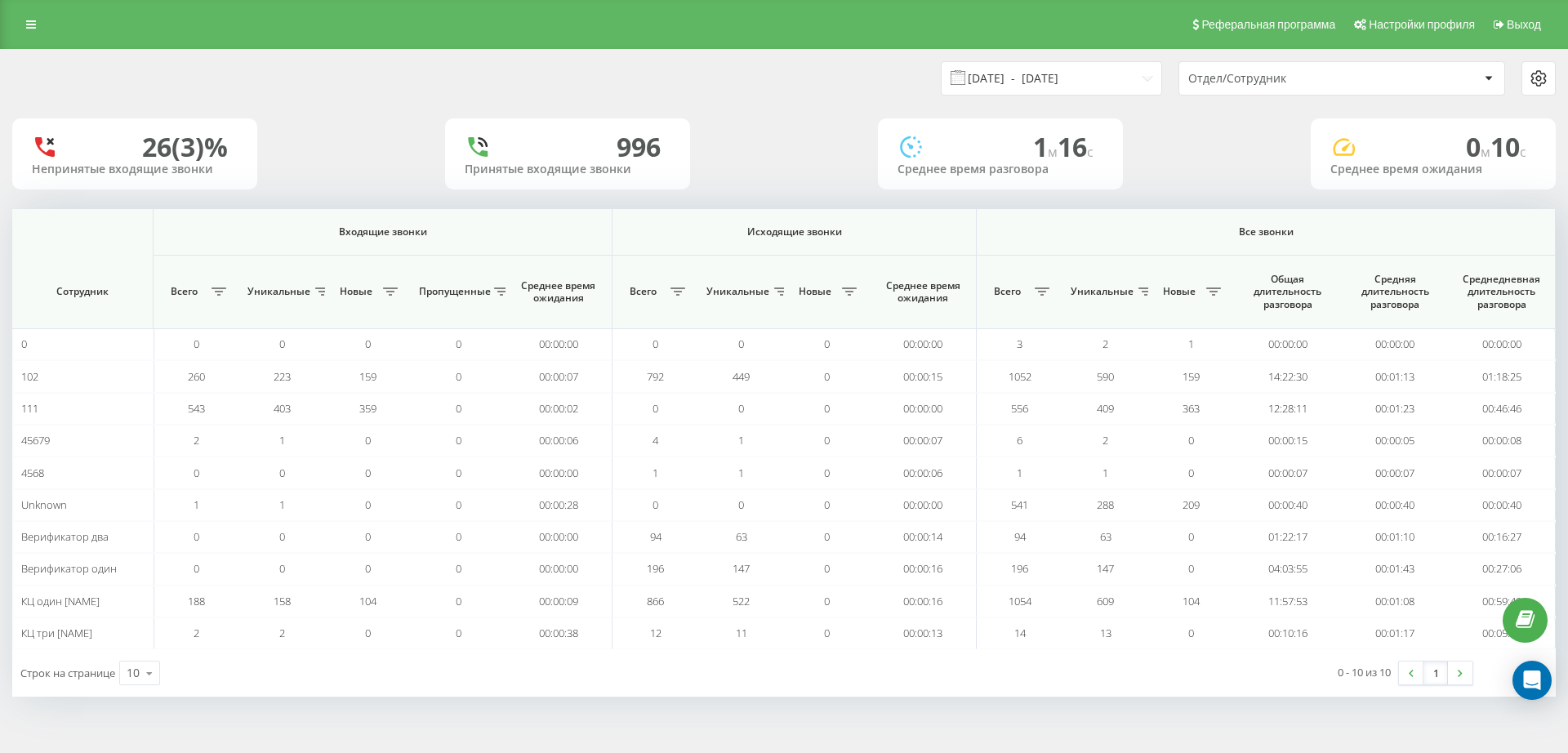 click on "[DATE]  -  [DATE]" at bounding box center [1051, 78] 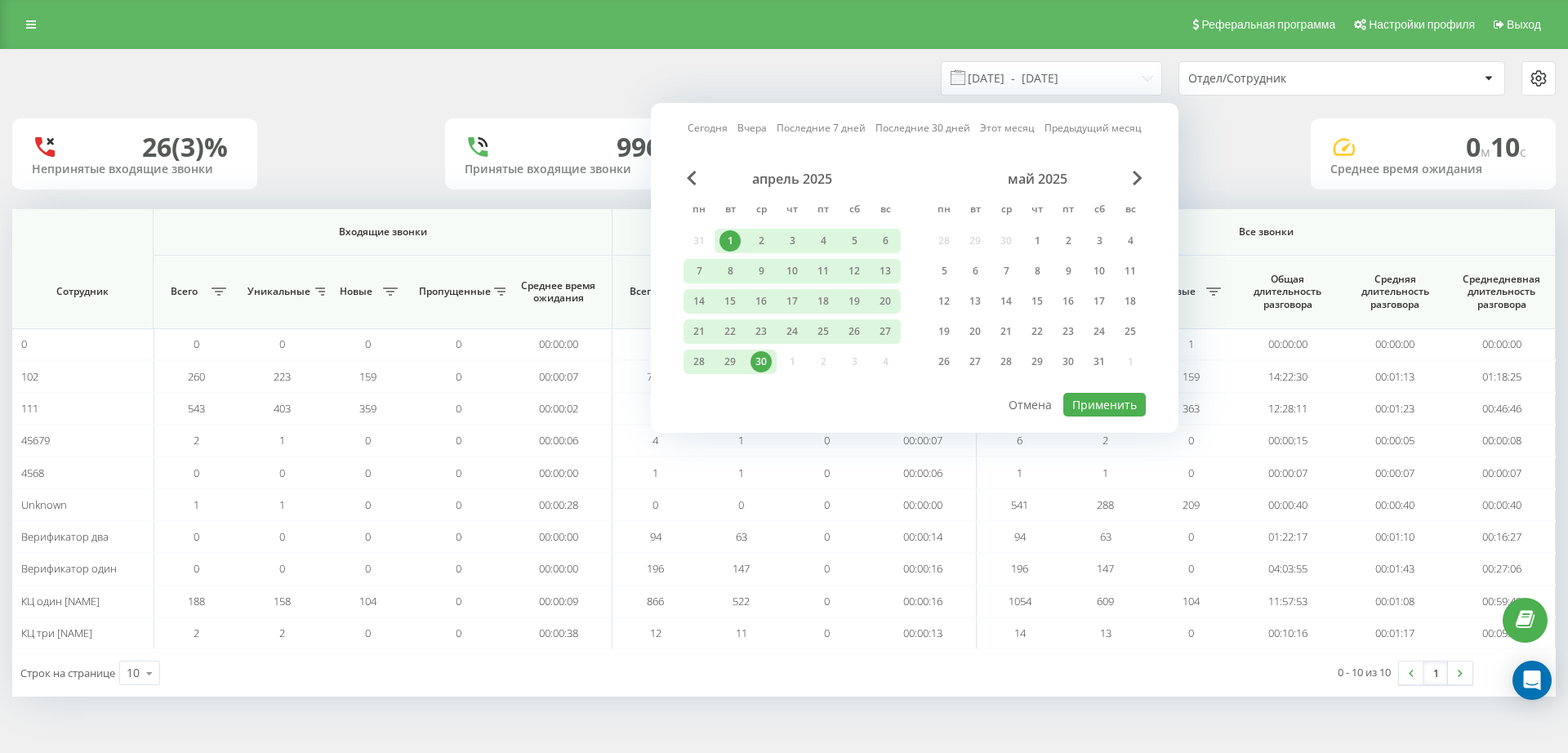 click on "май 2025" at bounding box center [1037, 179] 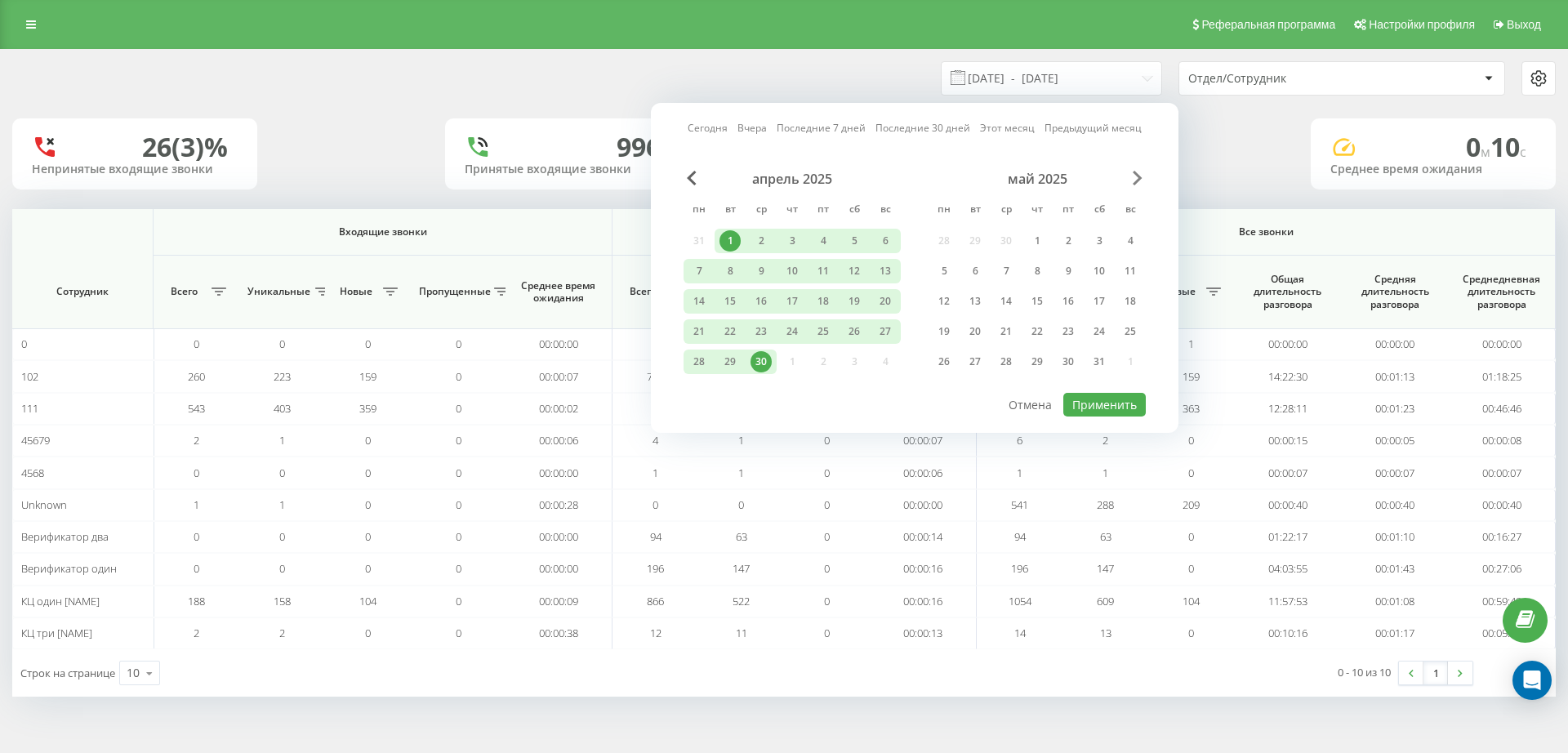 click at bounding box center [1138, 178] 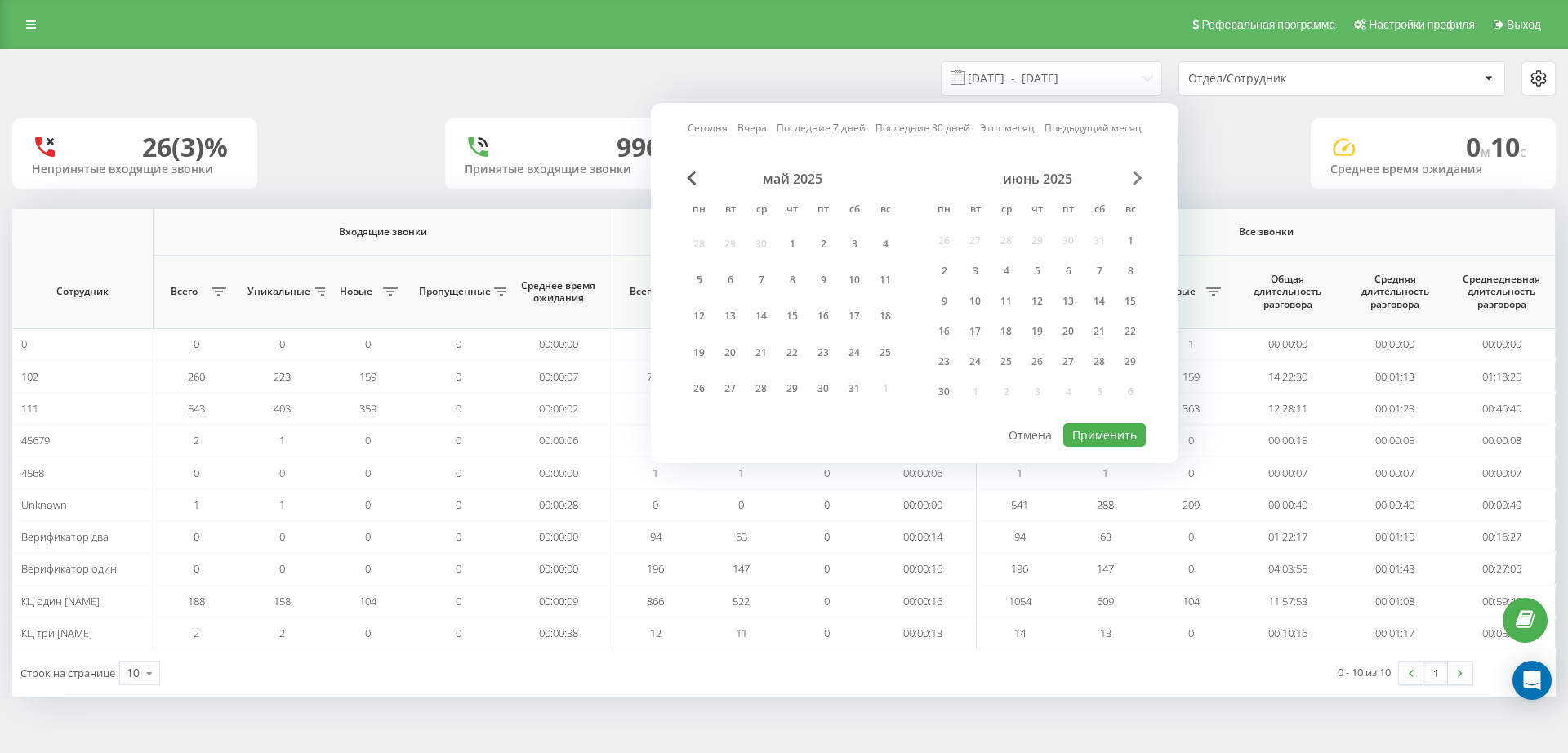 click at bounding box center [1138, 178] 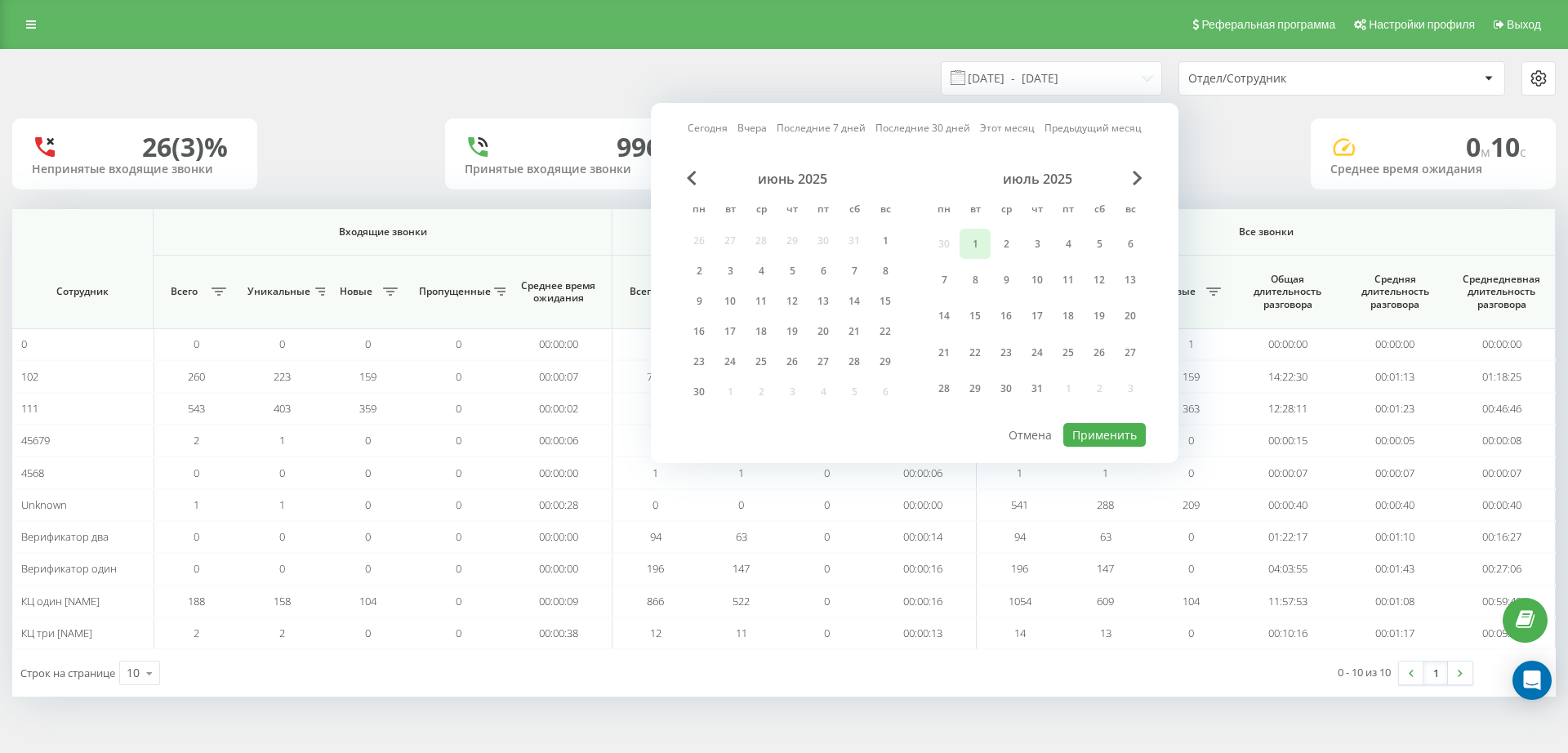 click on "1" at bounding box center (975, 244) 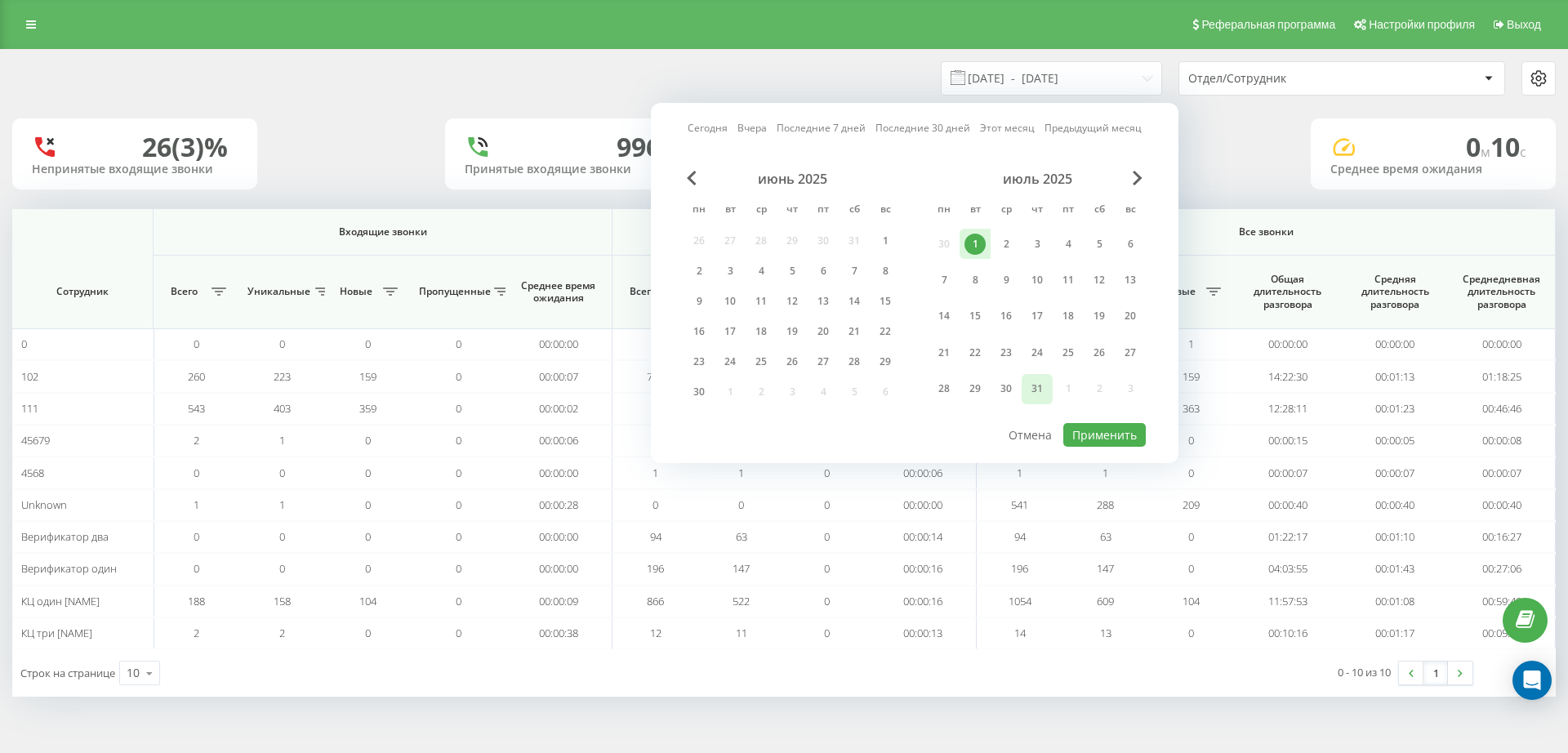 click on "31" at bounding box center (1037, 389) 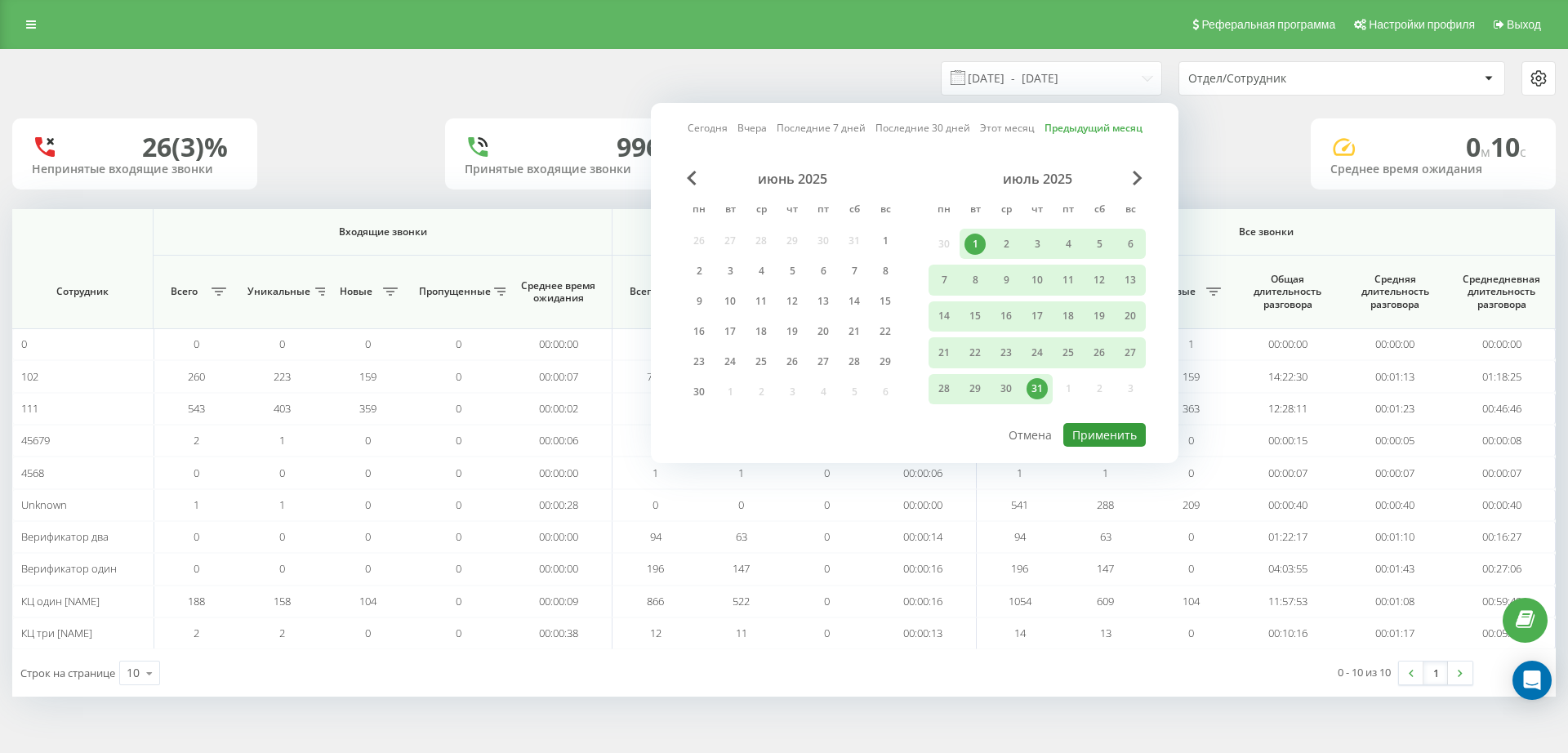 click on "Применить" at bounding box center [1104, 434] 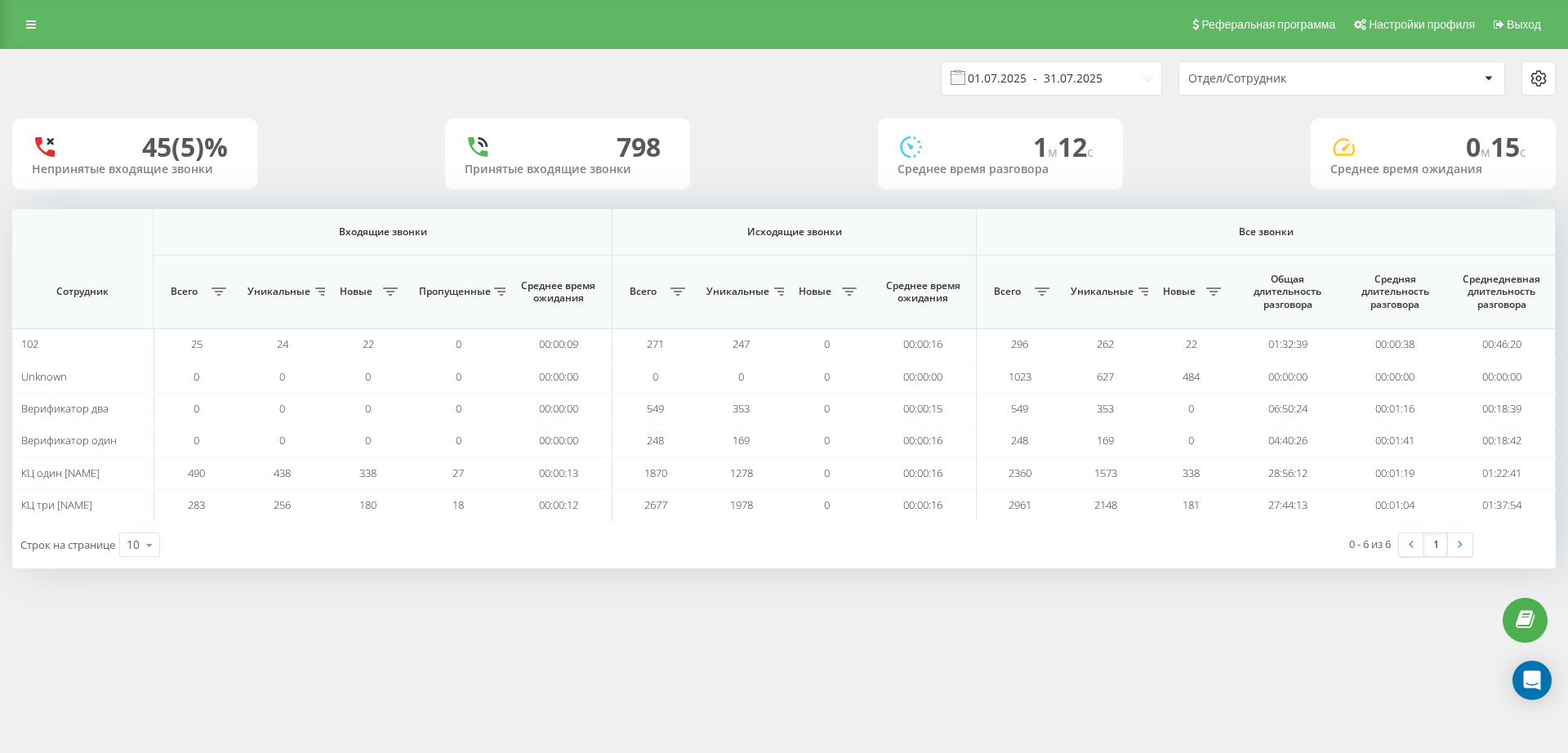 click on "01.07.2025  -  31.07.2025" at bounding box center [1051, 78] 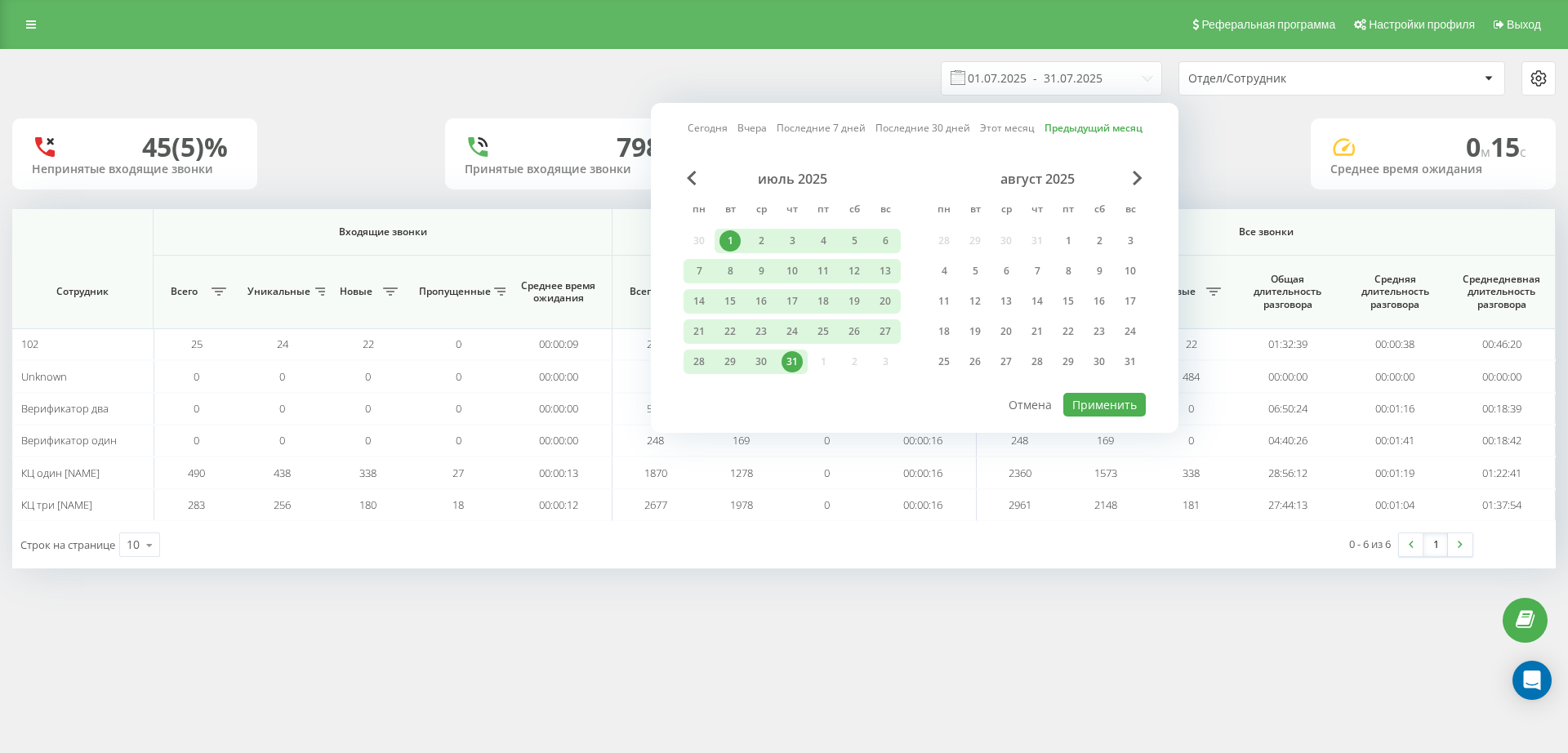 click on "Сегодня Вчера Последние 7 дней Последние 30 дней Этот месяц Предыдущий месяц июль 2025 пн вт ср чт пт сб вс 30 1 2 3 4 5 6 7 8 9 10 11 12 13 14 15 16 17 18 19 20 21 22 23 24 25 26 27 28 29 30 31 1 2 3 август 2025 пн вт ср чт пт сб вс 28 29 30 31 1 2 3 4 5 6 7 8 9 10 11 12 13 14 15 16 17 18 19 20 21 22 23 24 25 26 27 28 29 30 31 Применить Отмена" at bounding box center [915, 268] 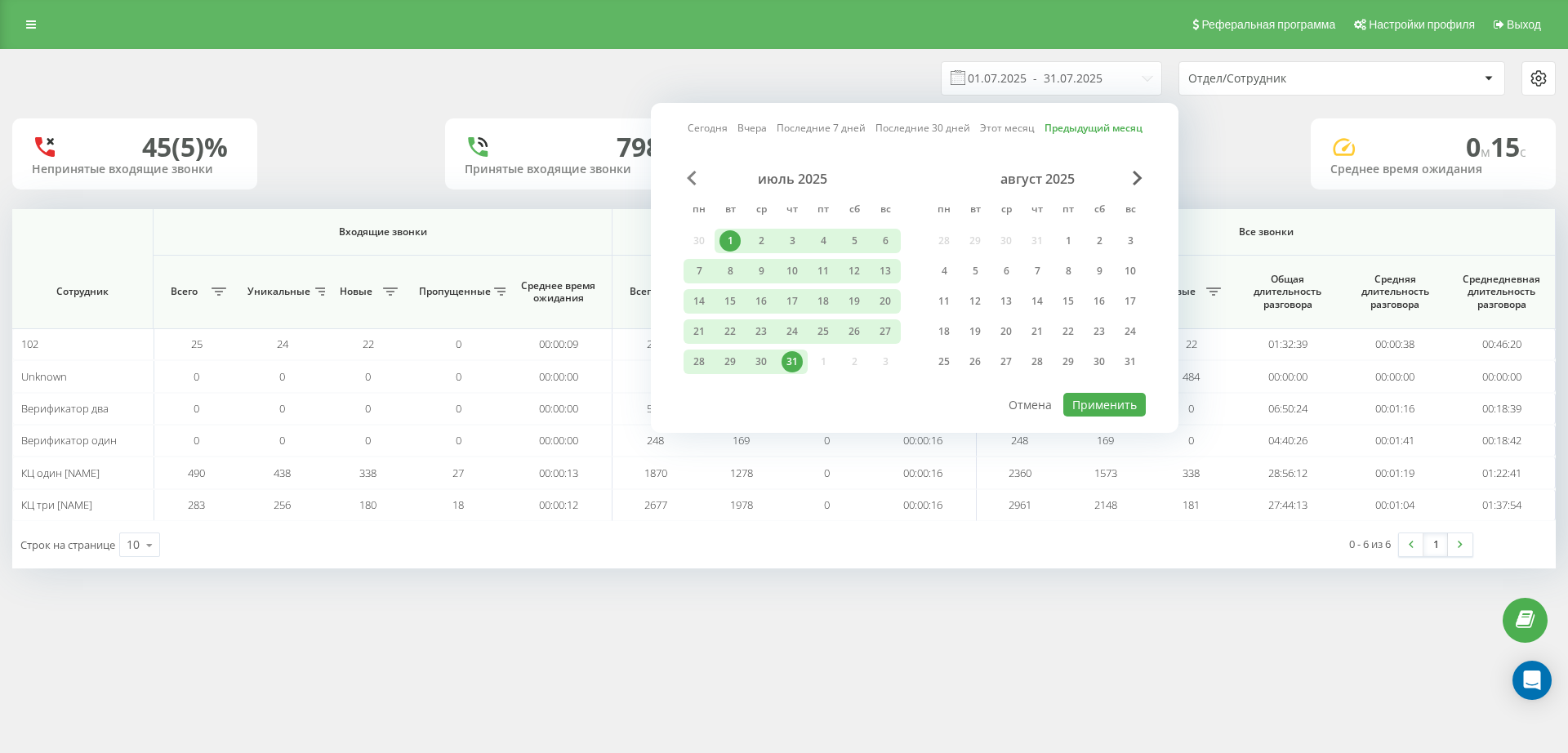 click at bounding box center [692, 178] 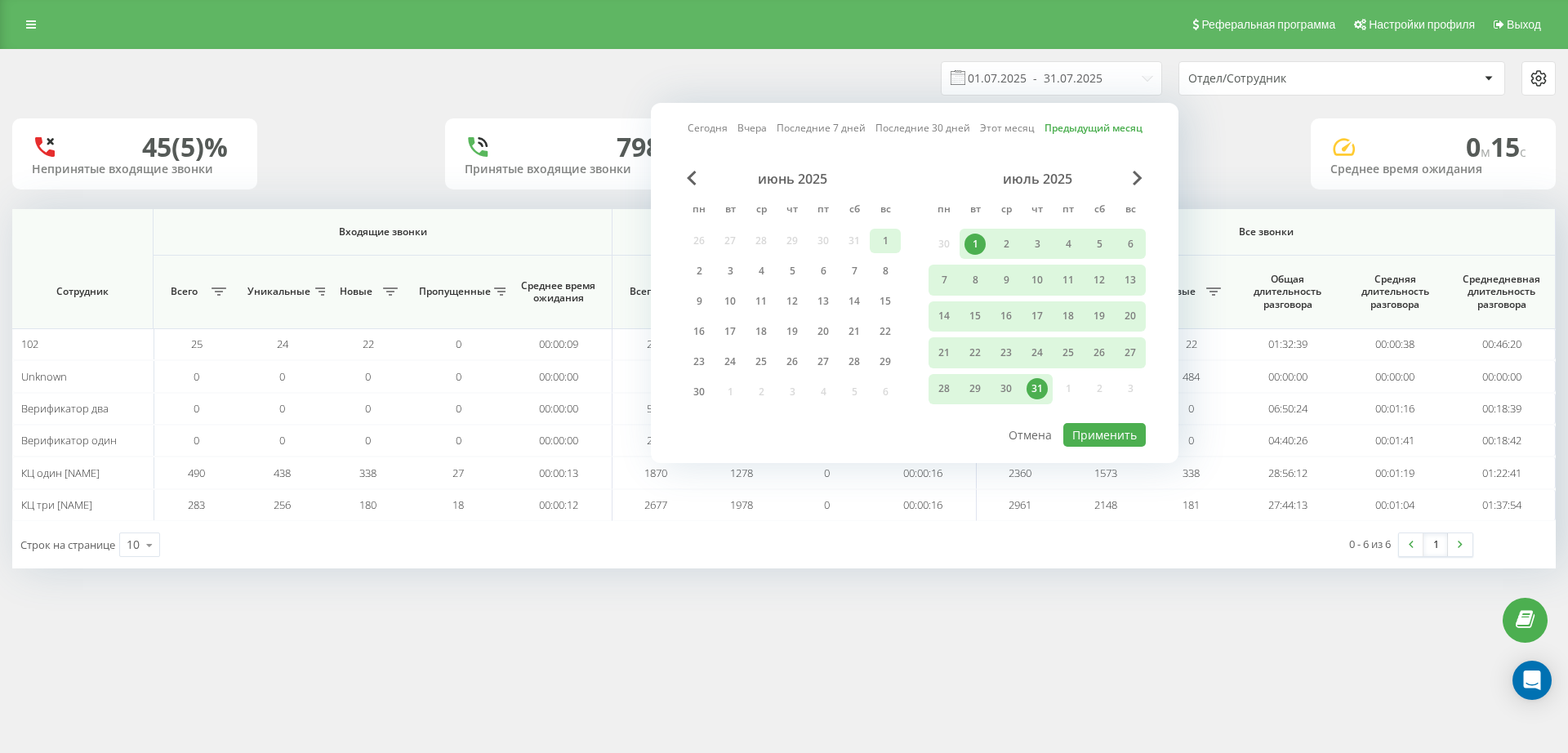 click on "1" at bounding box center (885, 241) 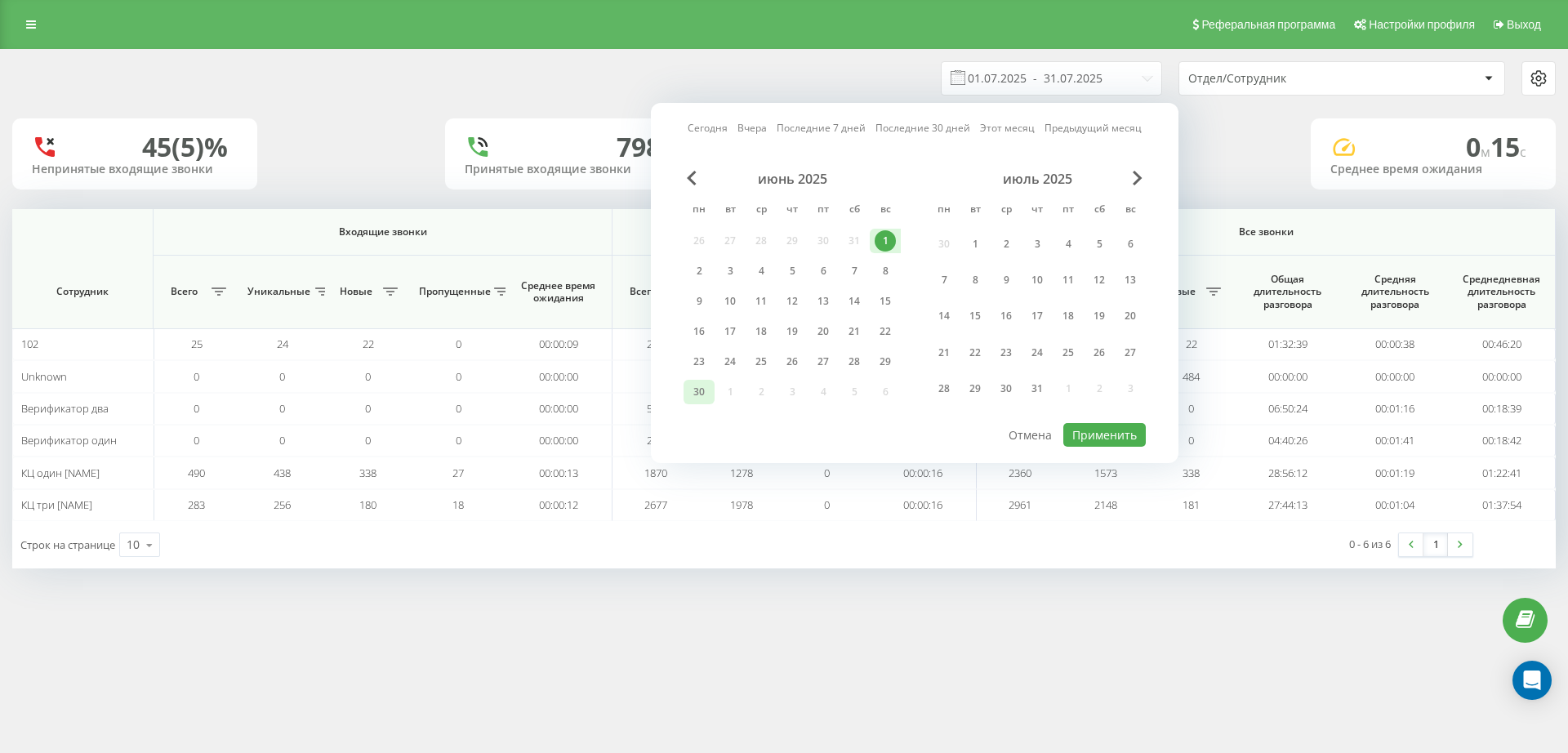 click on "30" at bounding box center [699, 392] 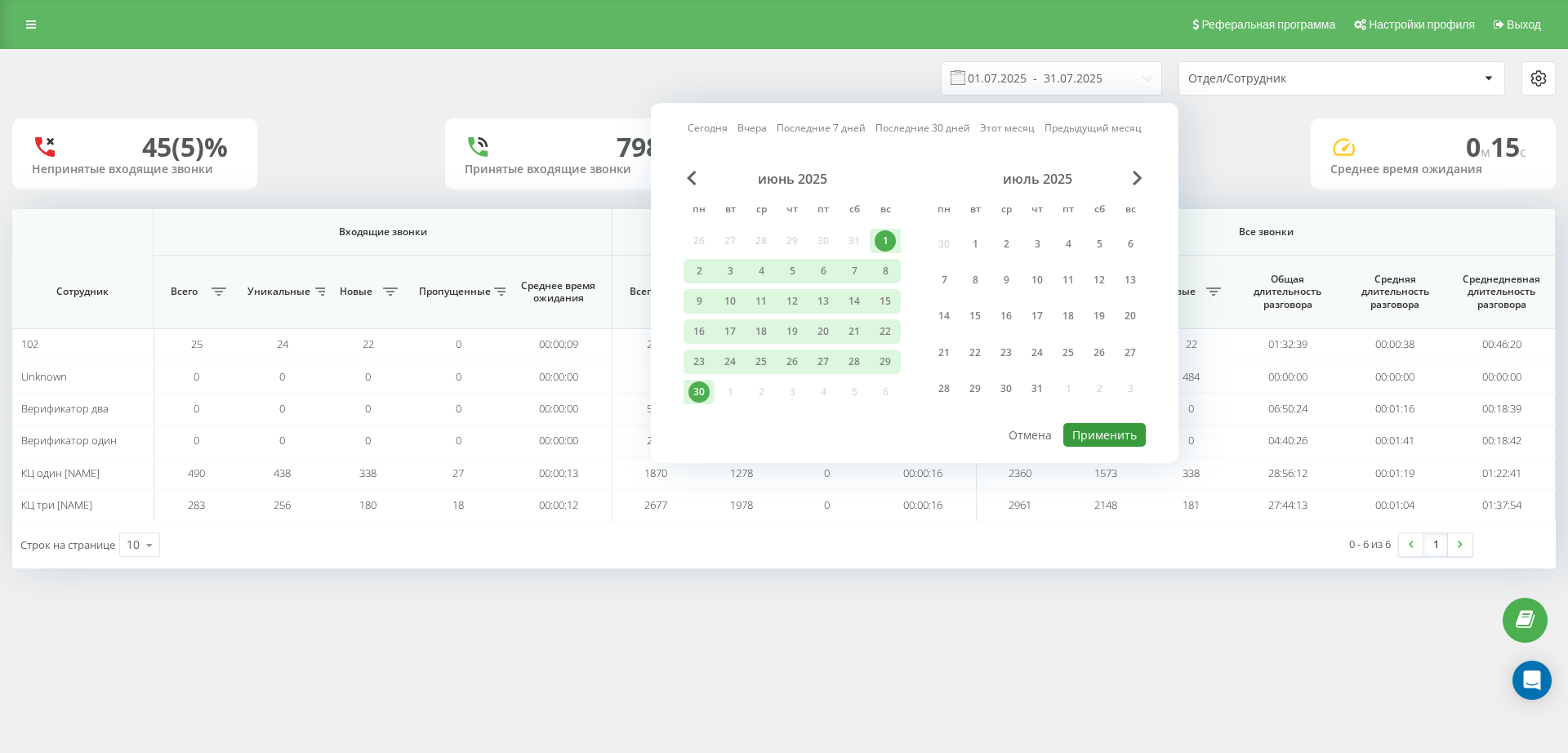 click on "Применить" at bounding box center (1104, 434) 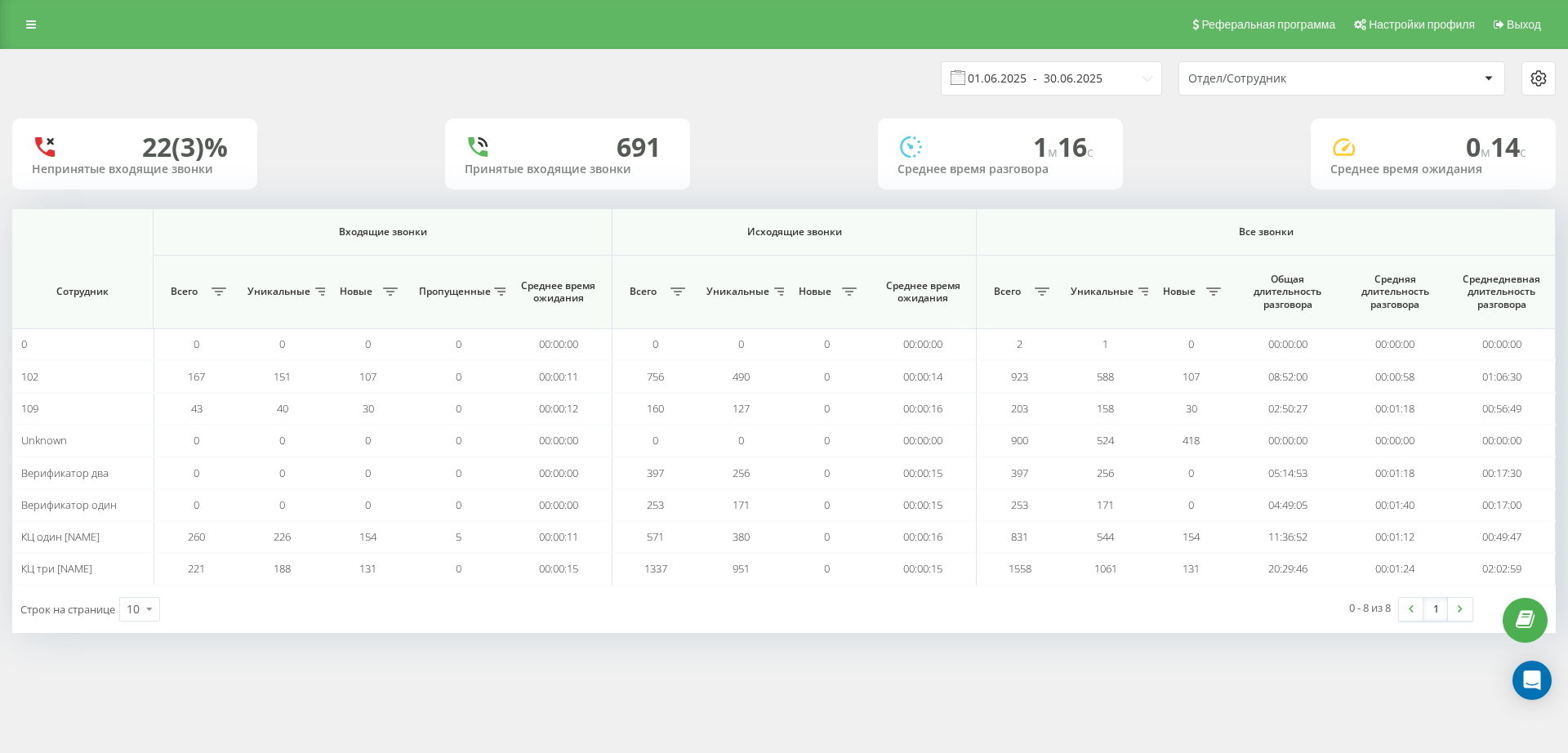 click on "01.06.2025  -  30.06.2025" at bounding box center [1051, 78] 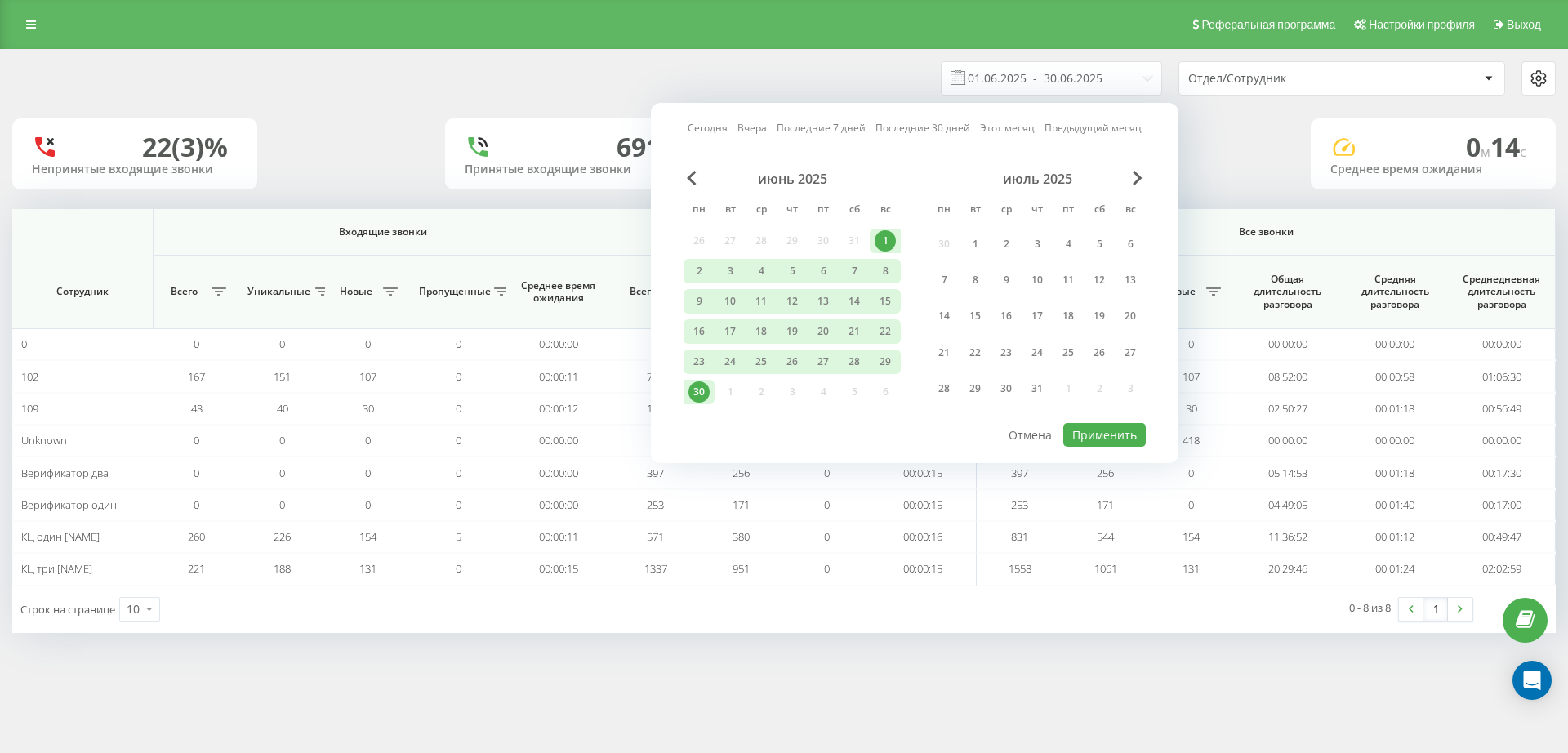 click on "июнь 2025" at bounding box center (792, 179) 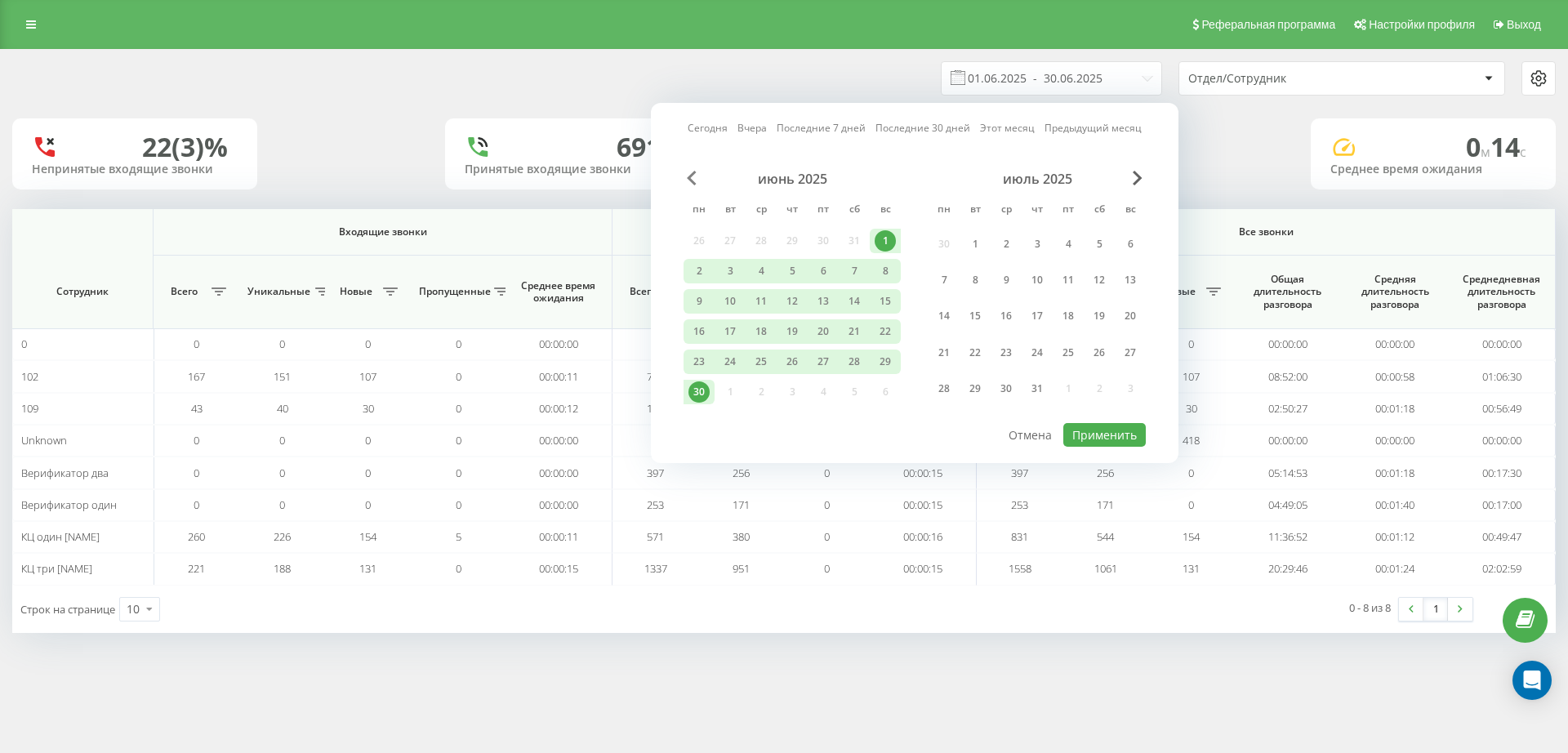 click at bounding box center (692, 178) 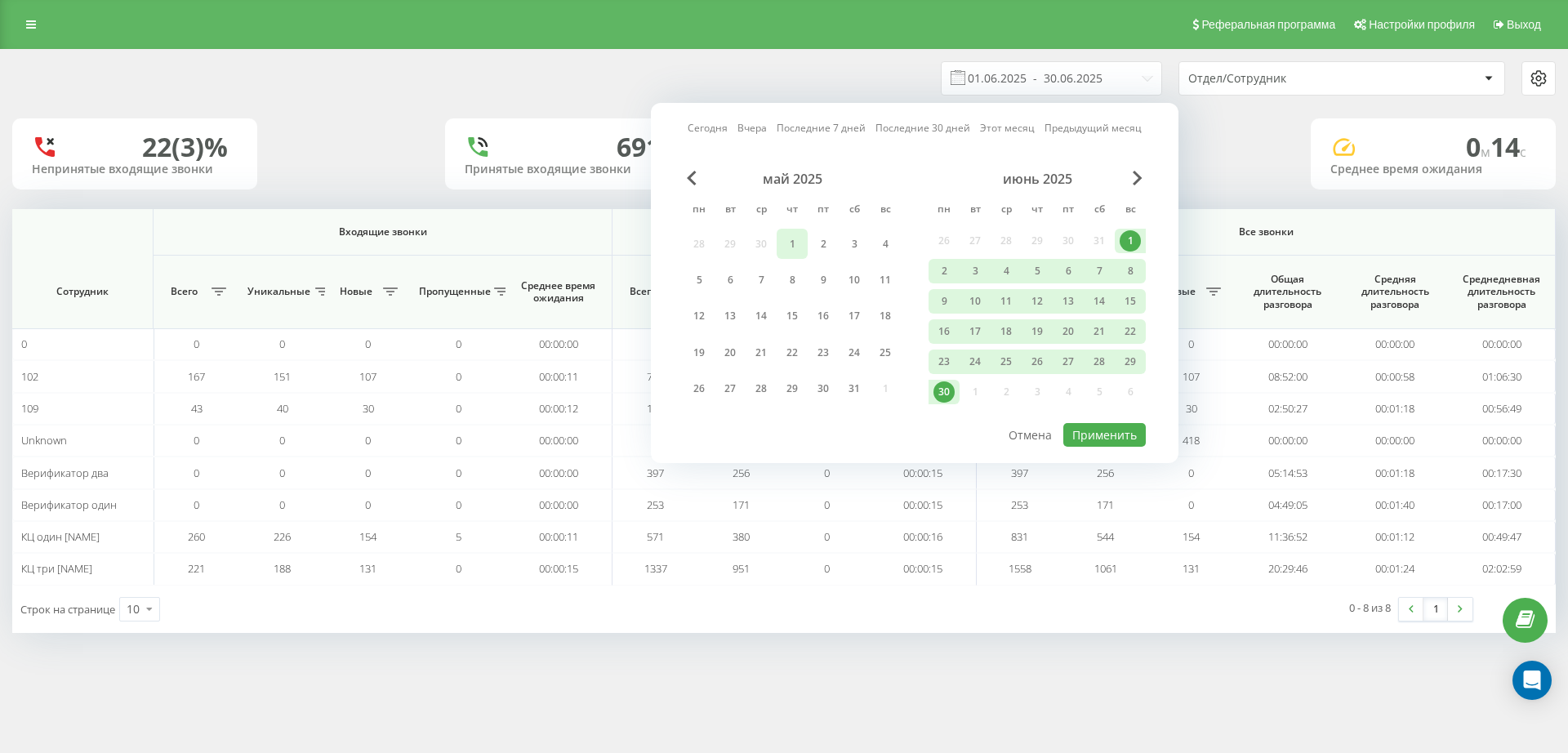 click on "1" at bounding box center (792, 244) 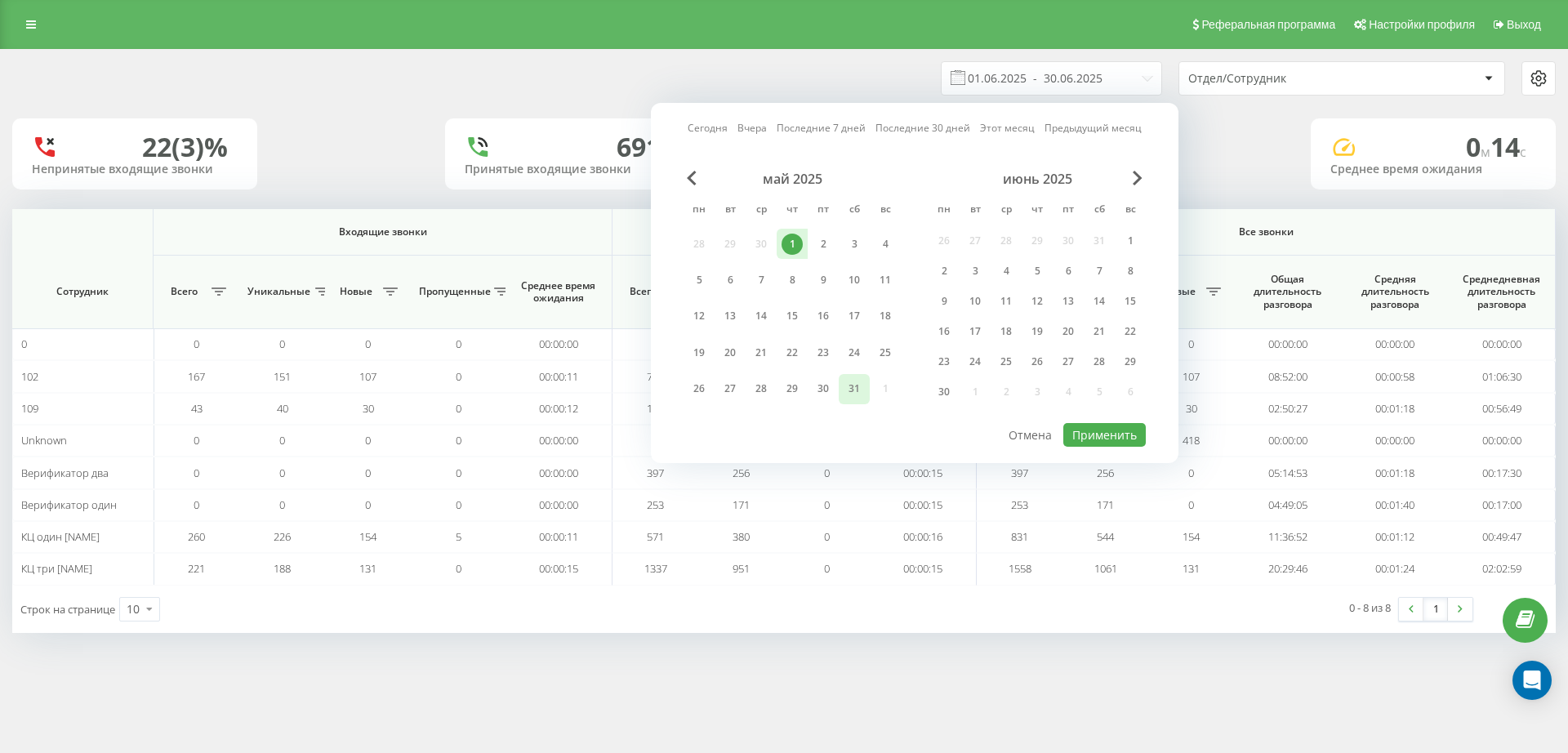 click on "31" at bounding box center (854, 389) 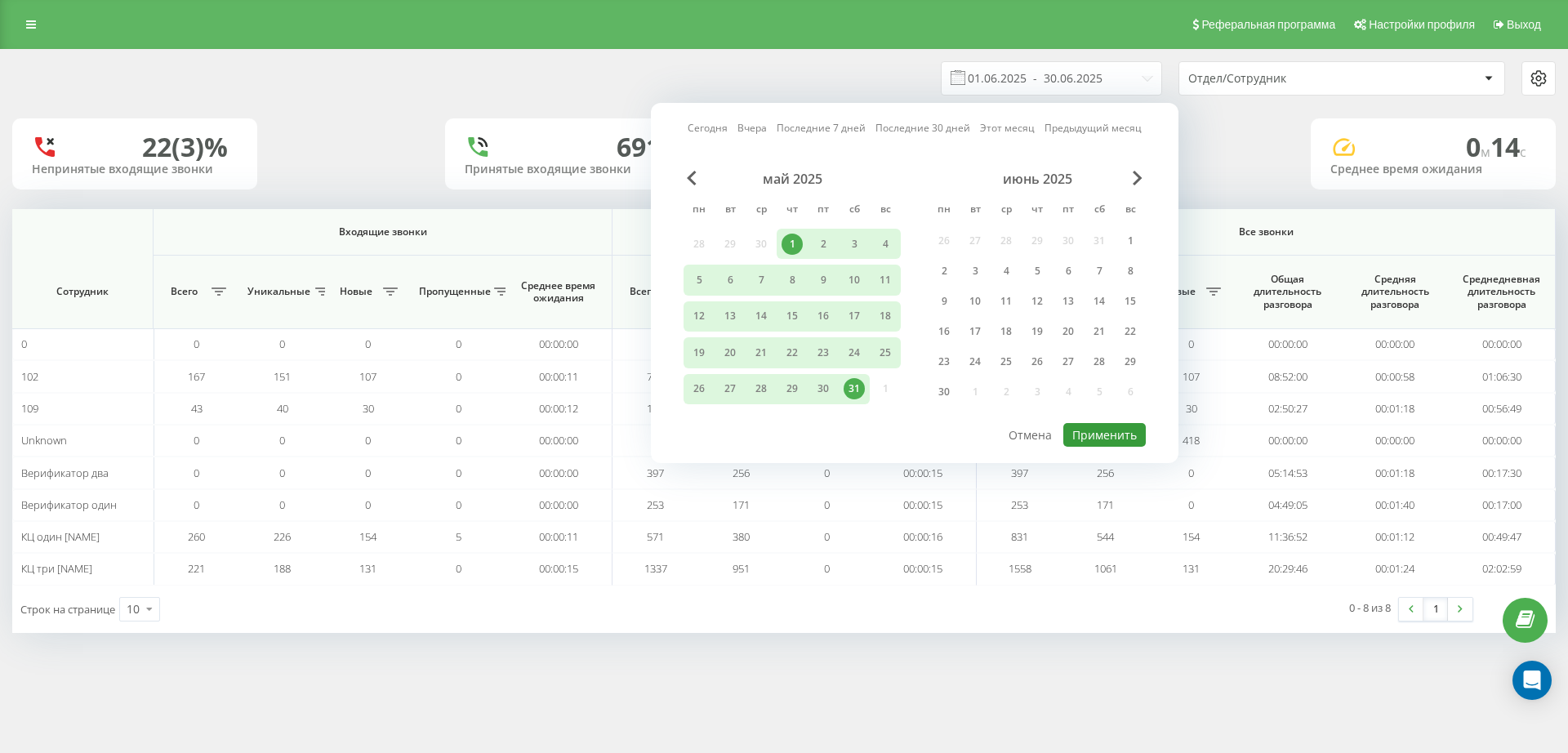 click on "Применить" at bounding box center (1104, 434) 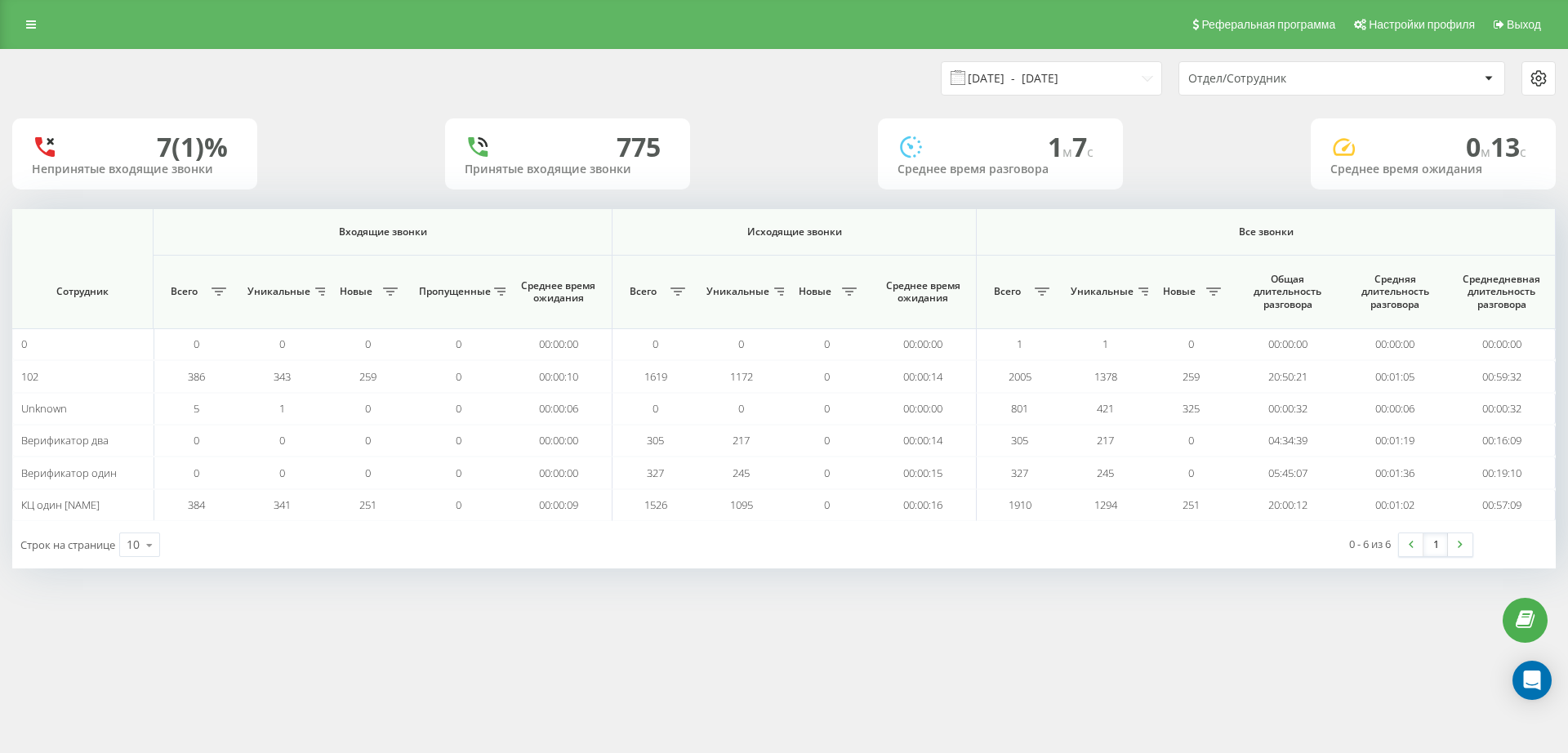 click on "[DATE]  -  [DATE]" at bounding box center (1051, 78) 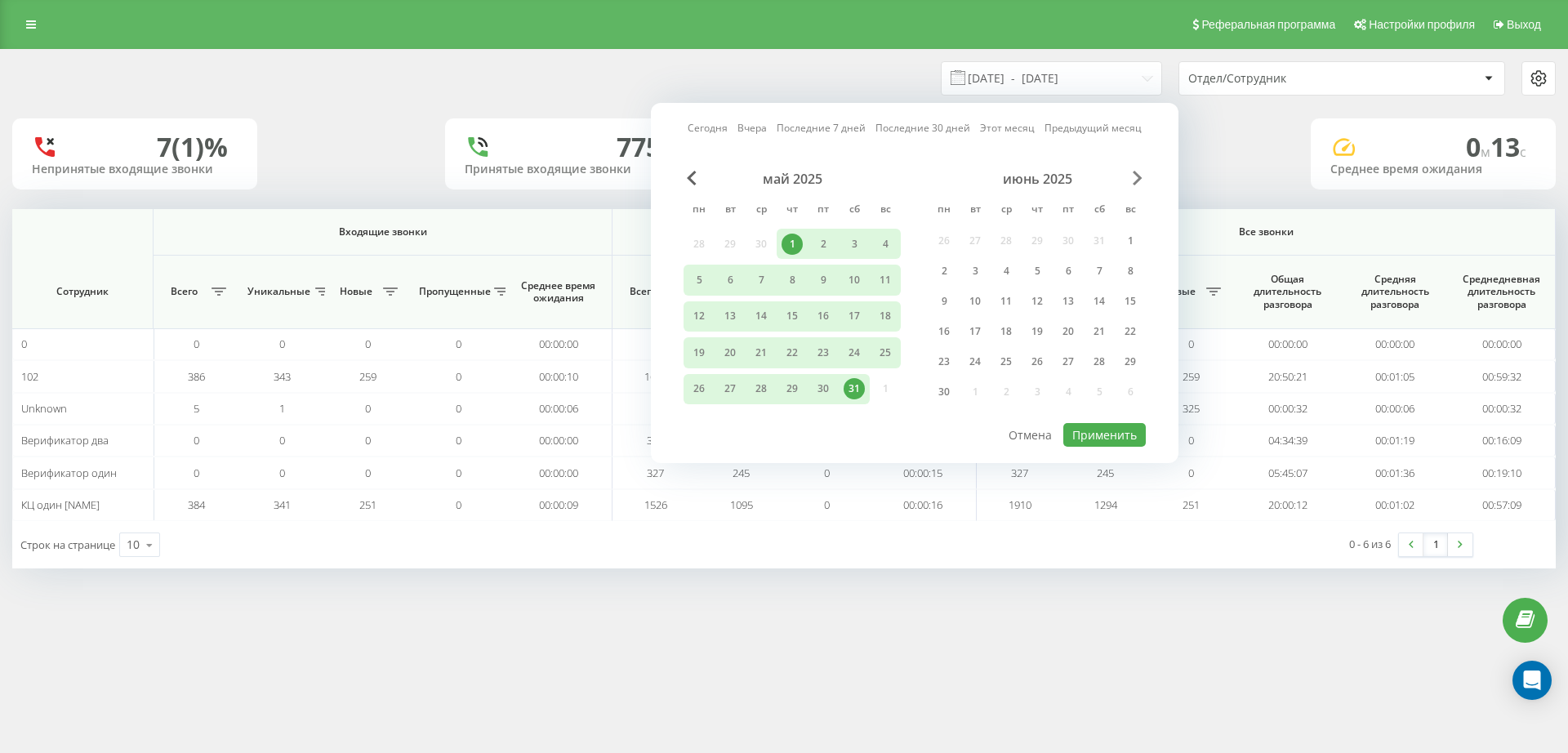 click at bounding box center (1138, 178) 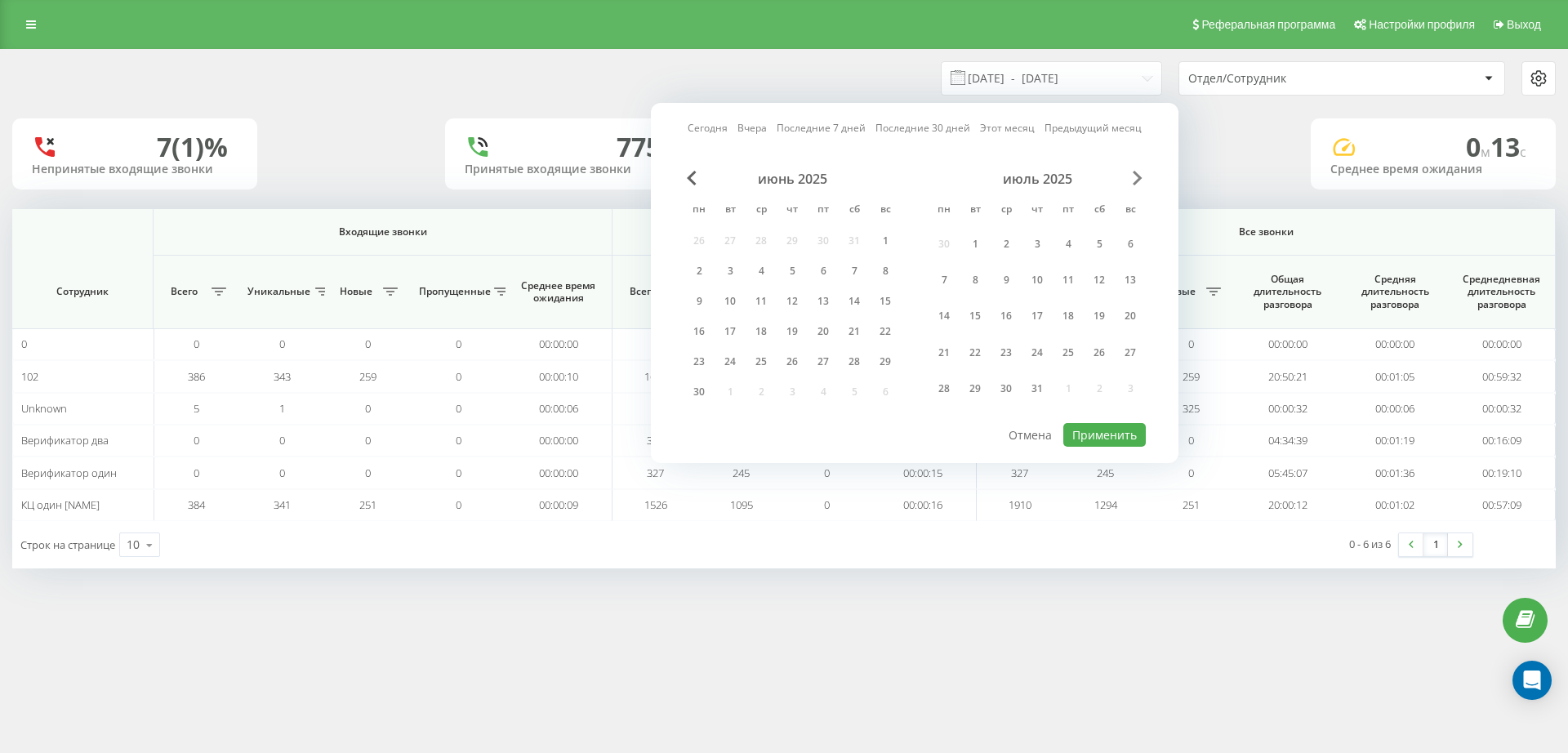click at bounding box center (1138, 178) 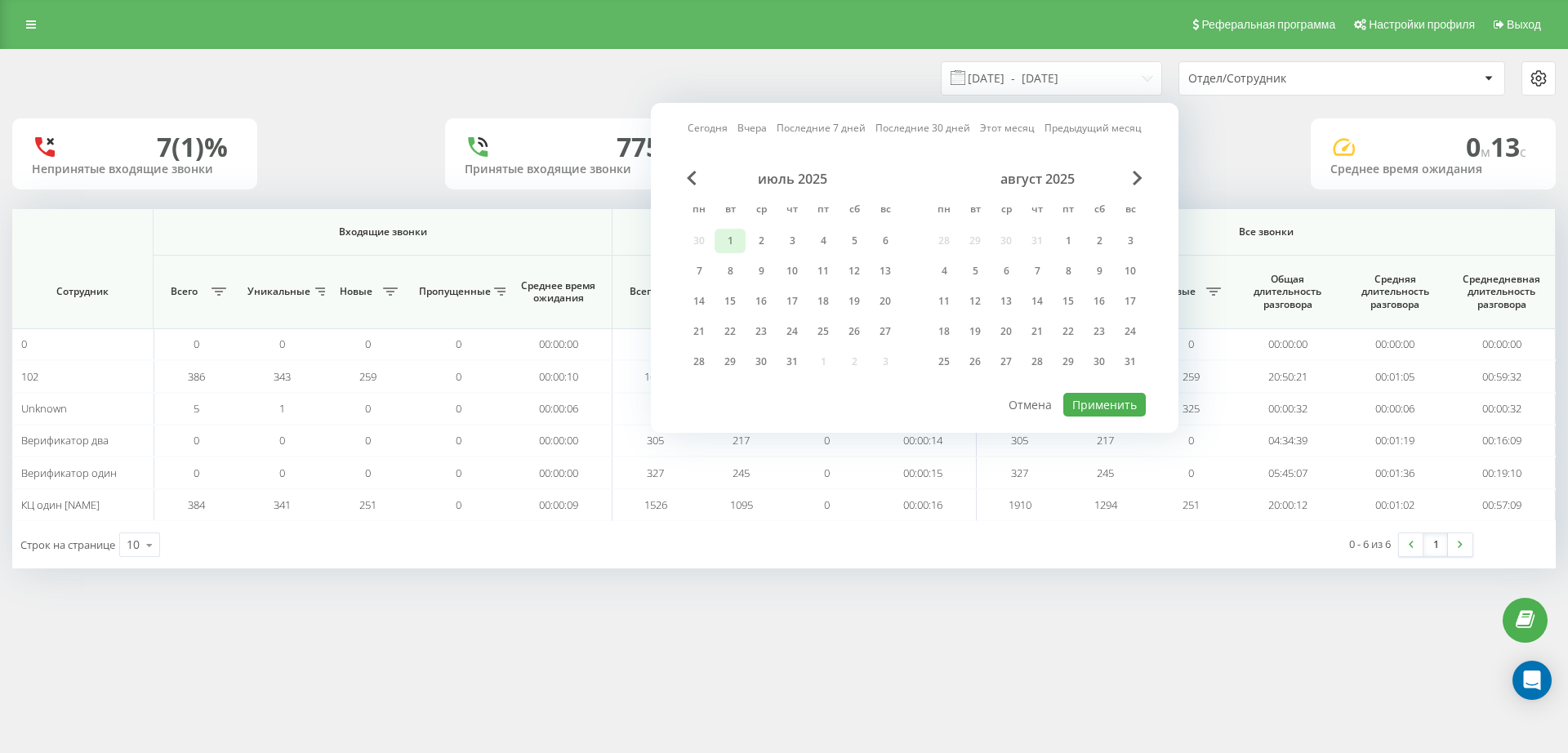 click on "1" at bounding box center (730, 241) 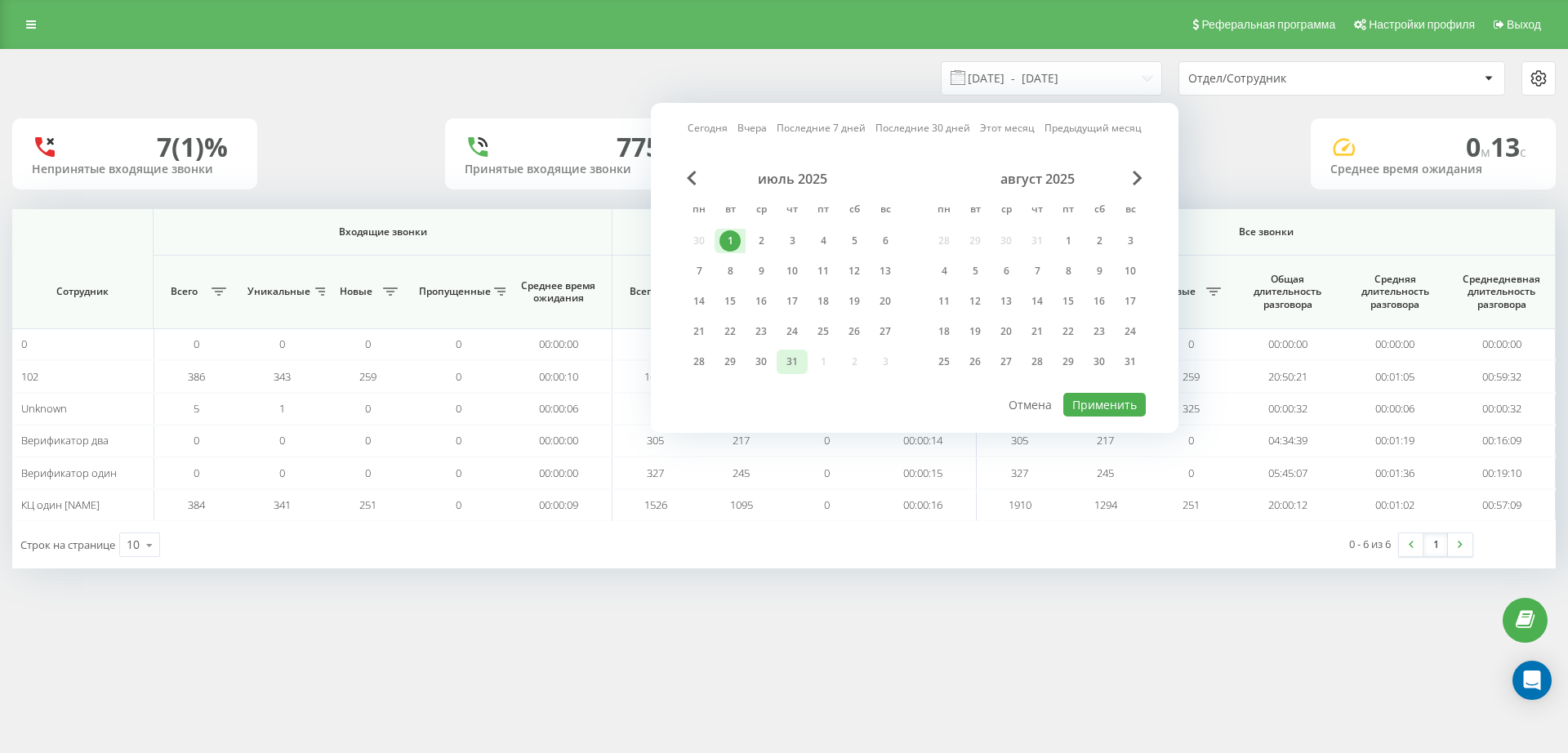 click on "31" at bounding box center (792, 362) 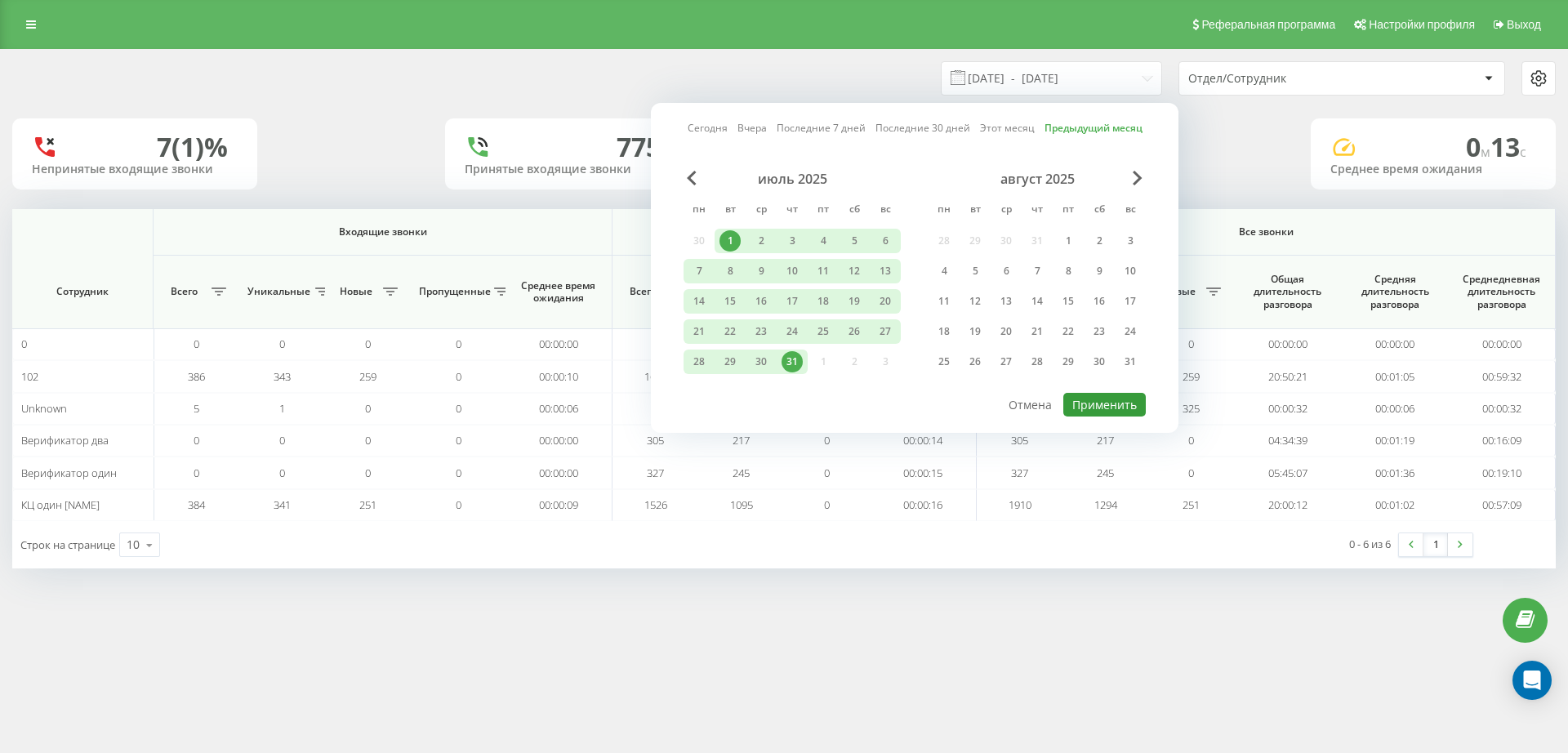 click on "Применить" at bounding box center [1104, 404] 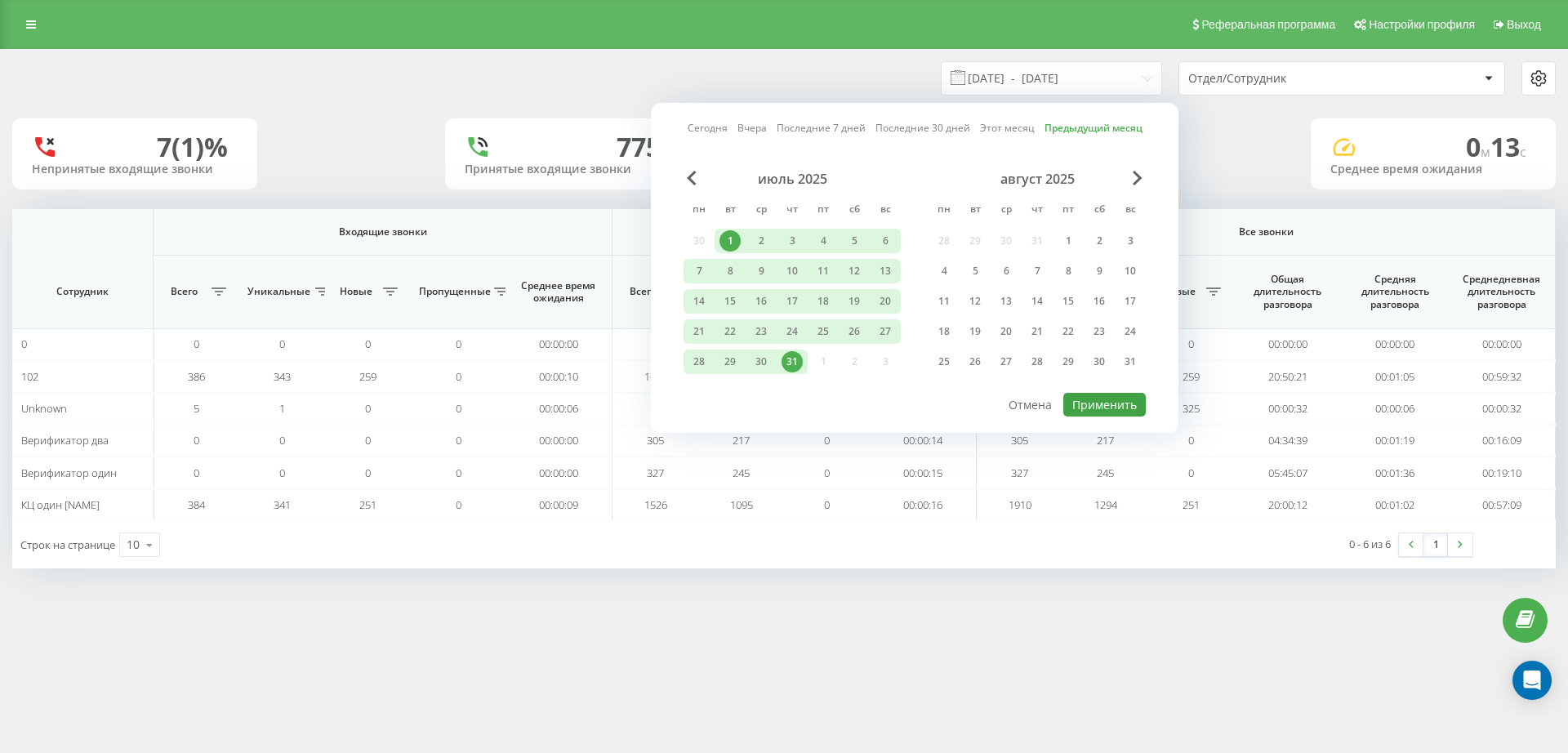 type on "01.07.2025  -  31.07.2025" 